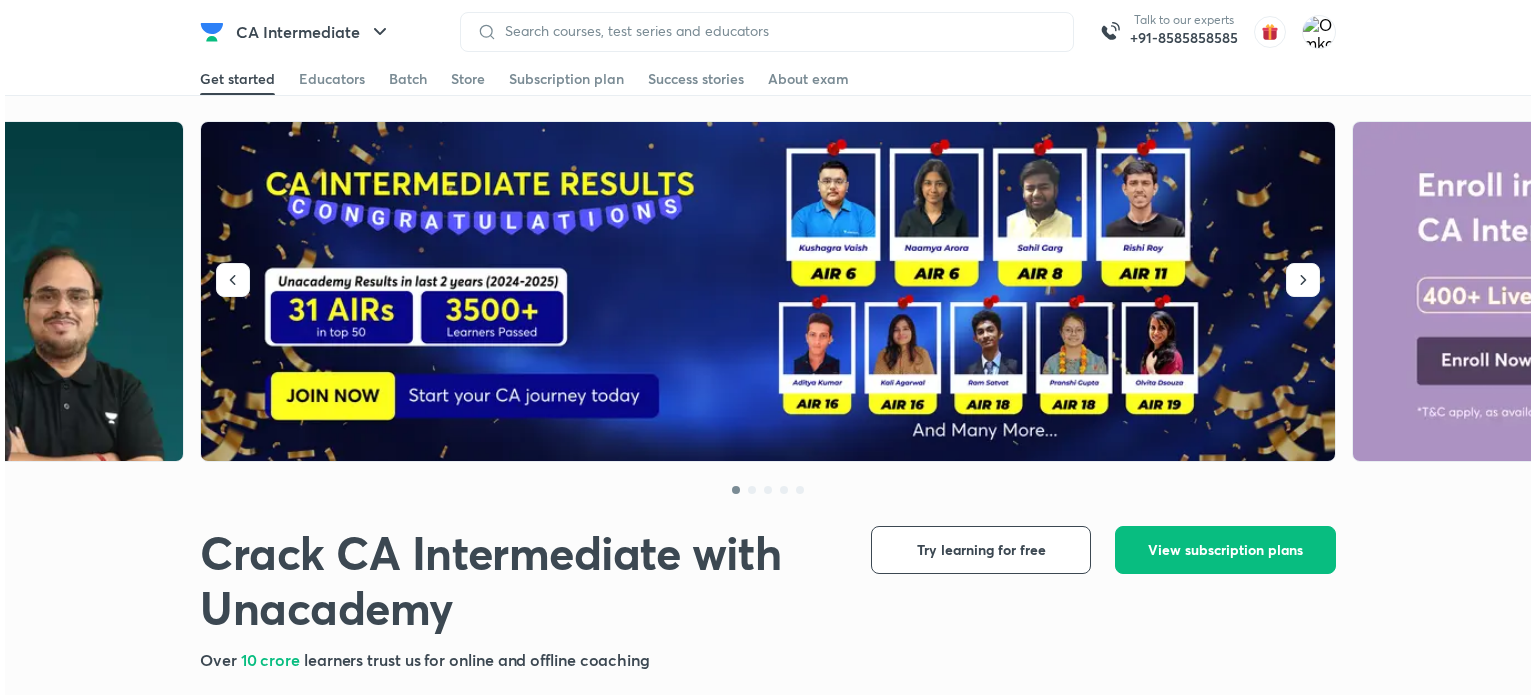 scroll, scrollTop: 0, scrollLeft: 0, axis: both 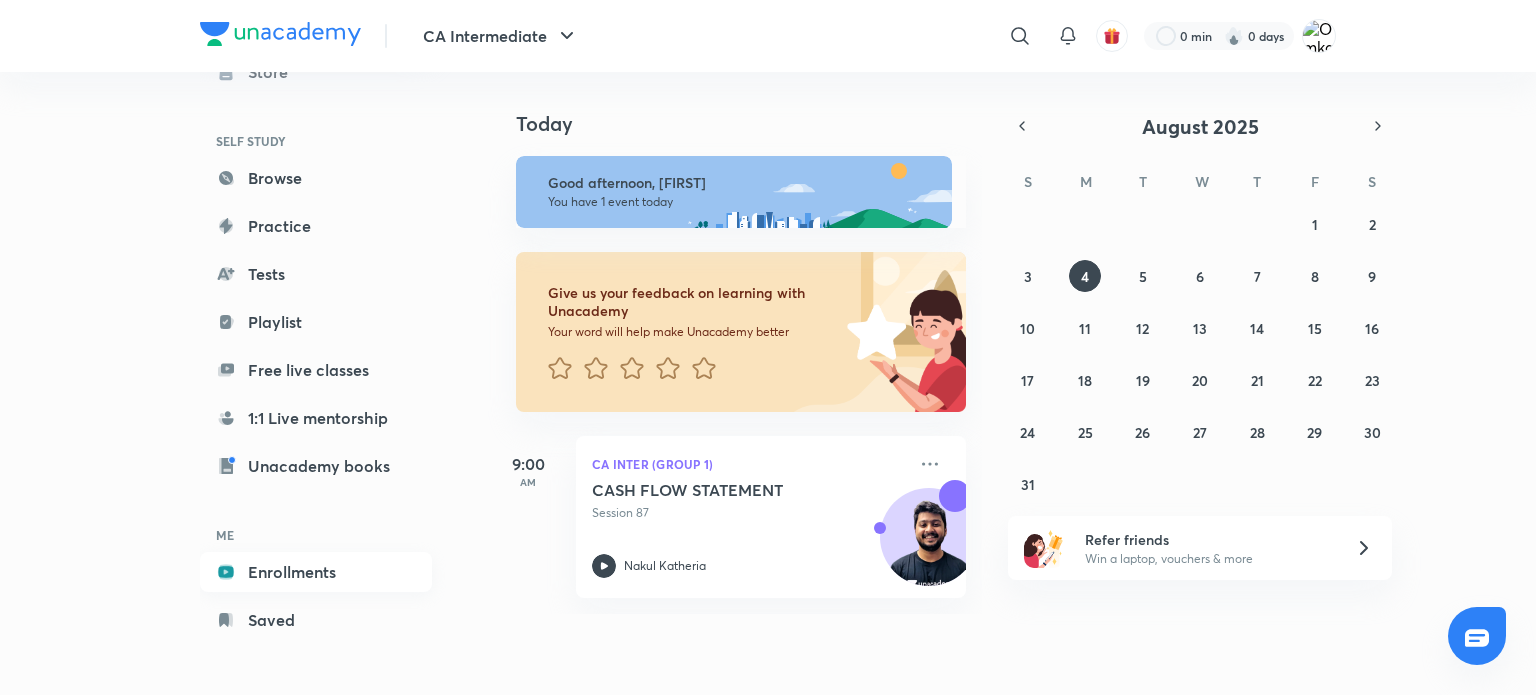 click on "Enrollments" at bounding box center (316, 572) 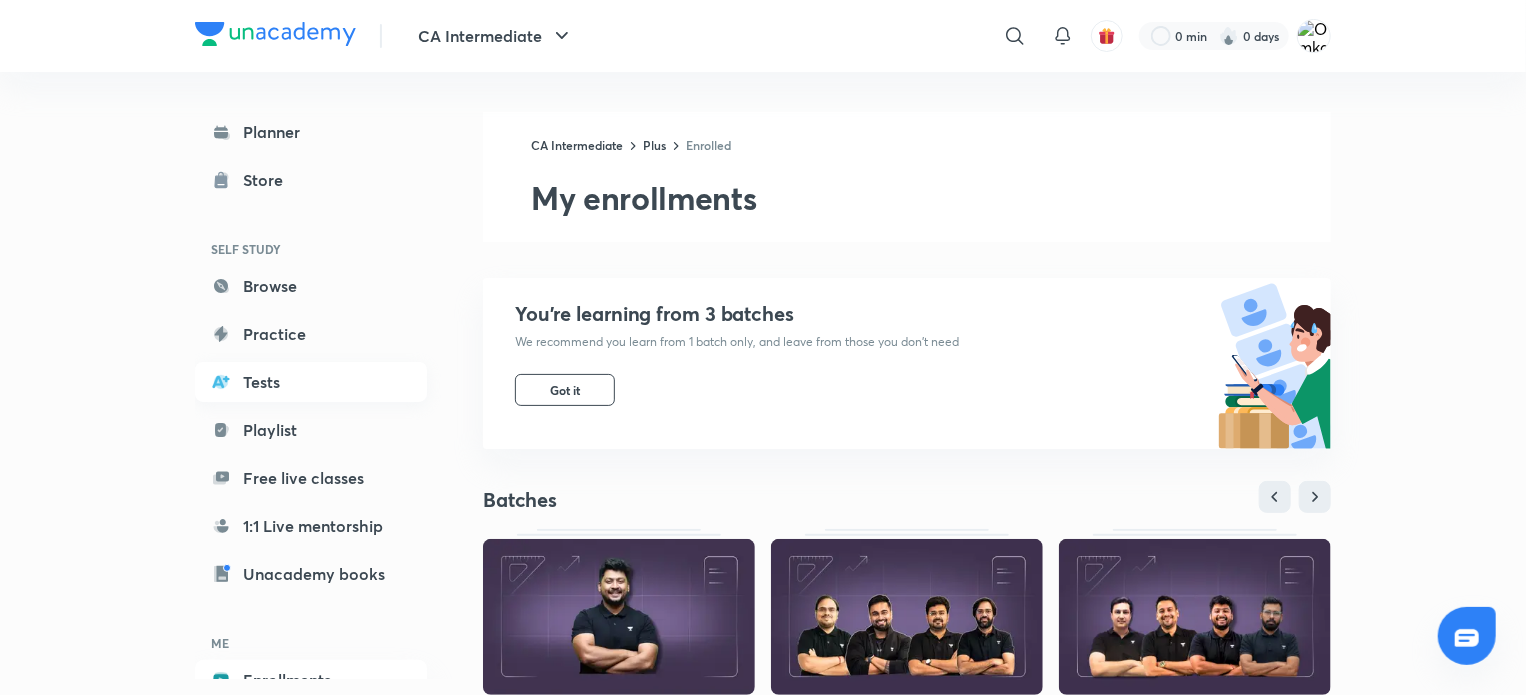 scroll, scrollTop: 108, scrollLeft: 0, axis: vertical 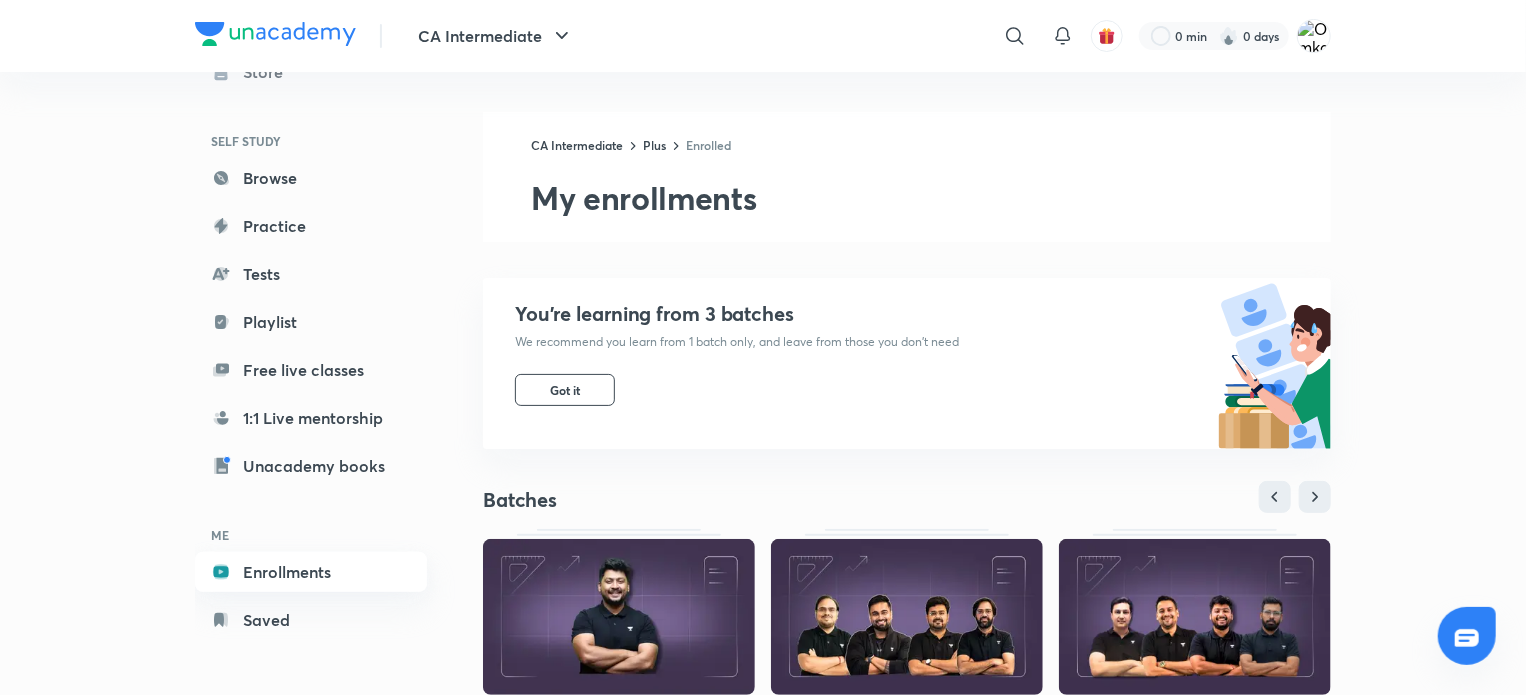 click on "Enrollments" at bounding box center (311, 572) 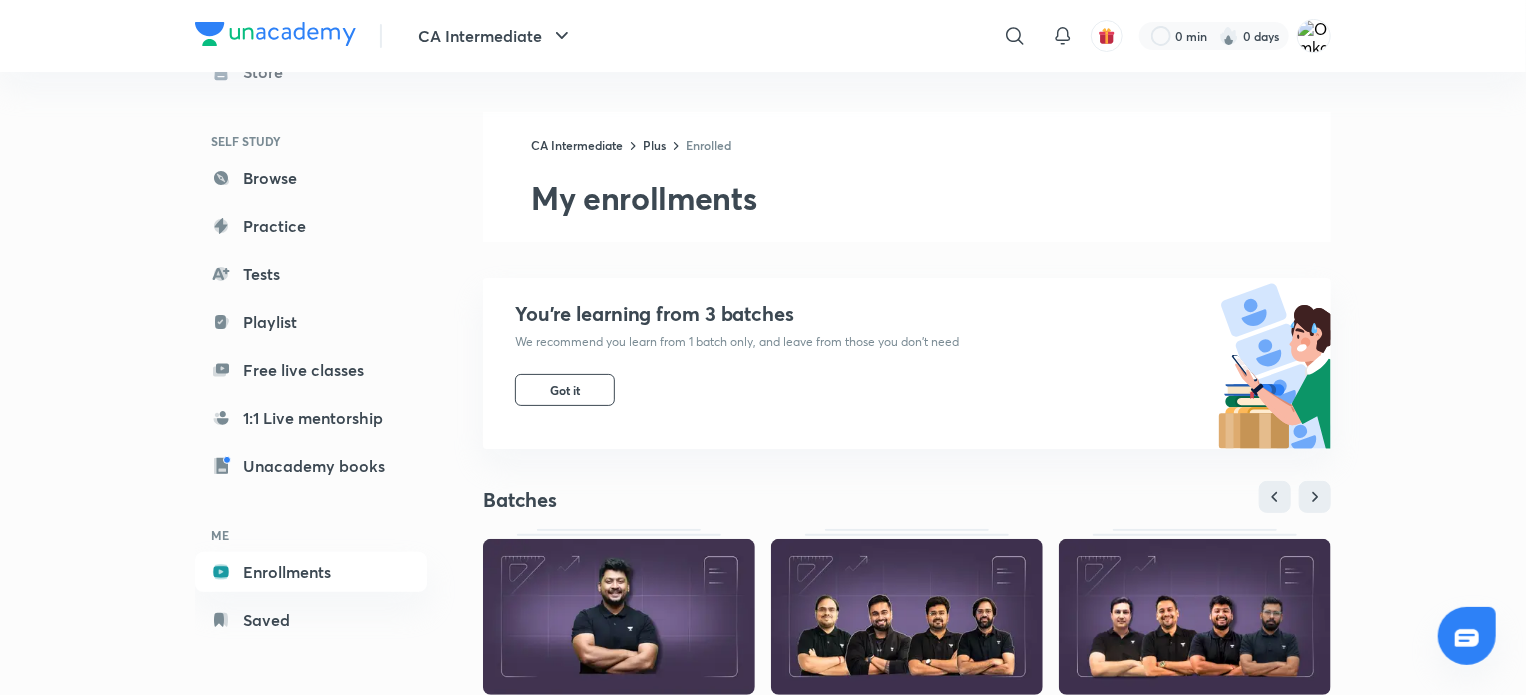 click on "Planner Store SELF STUDY Browse Practice Tests Playlist Free live classes 1:1 Live mentorship Unacademy books ME Enrollments Saved" at bounding box center (331, 375) 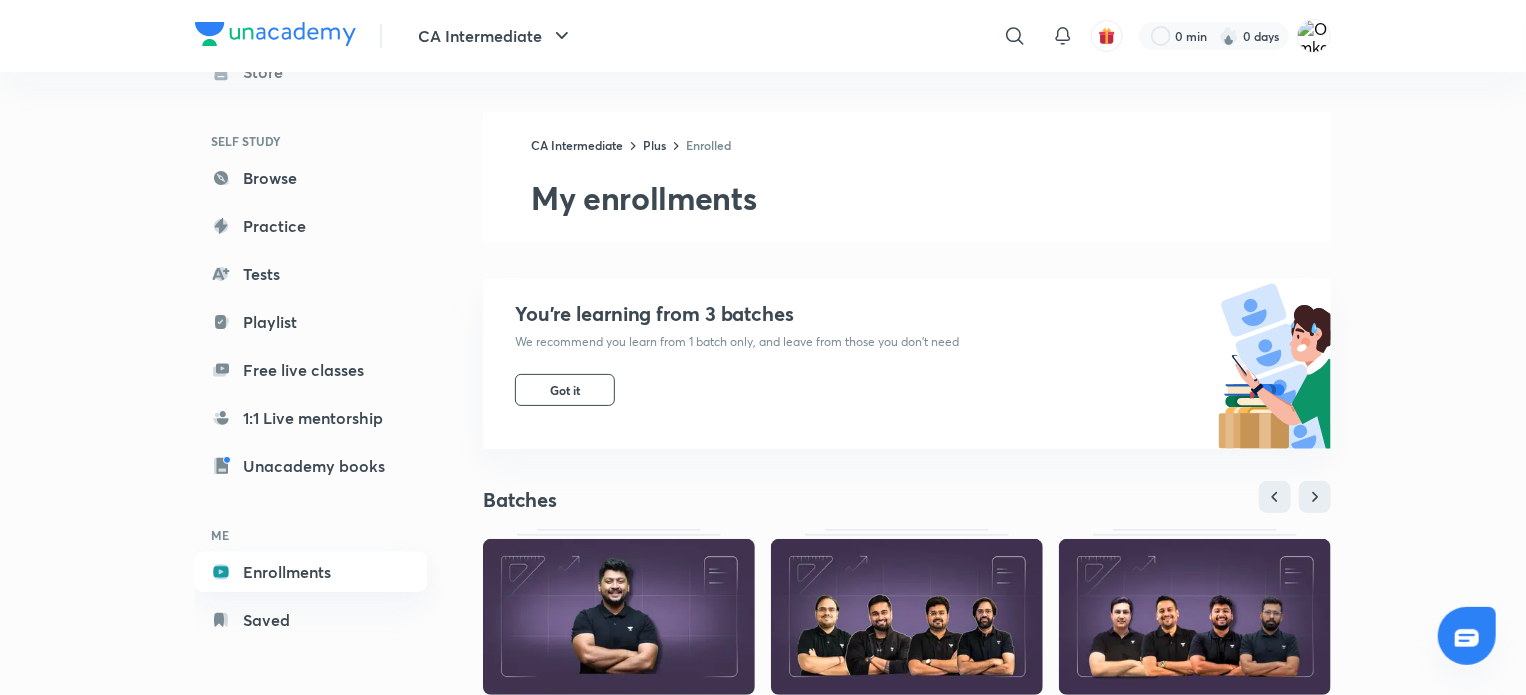 click on "Enrollments" at bounding box center (311, 572) 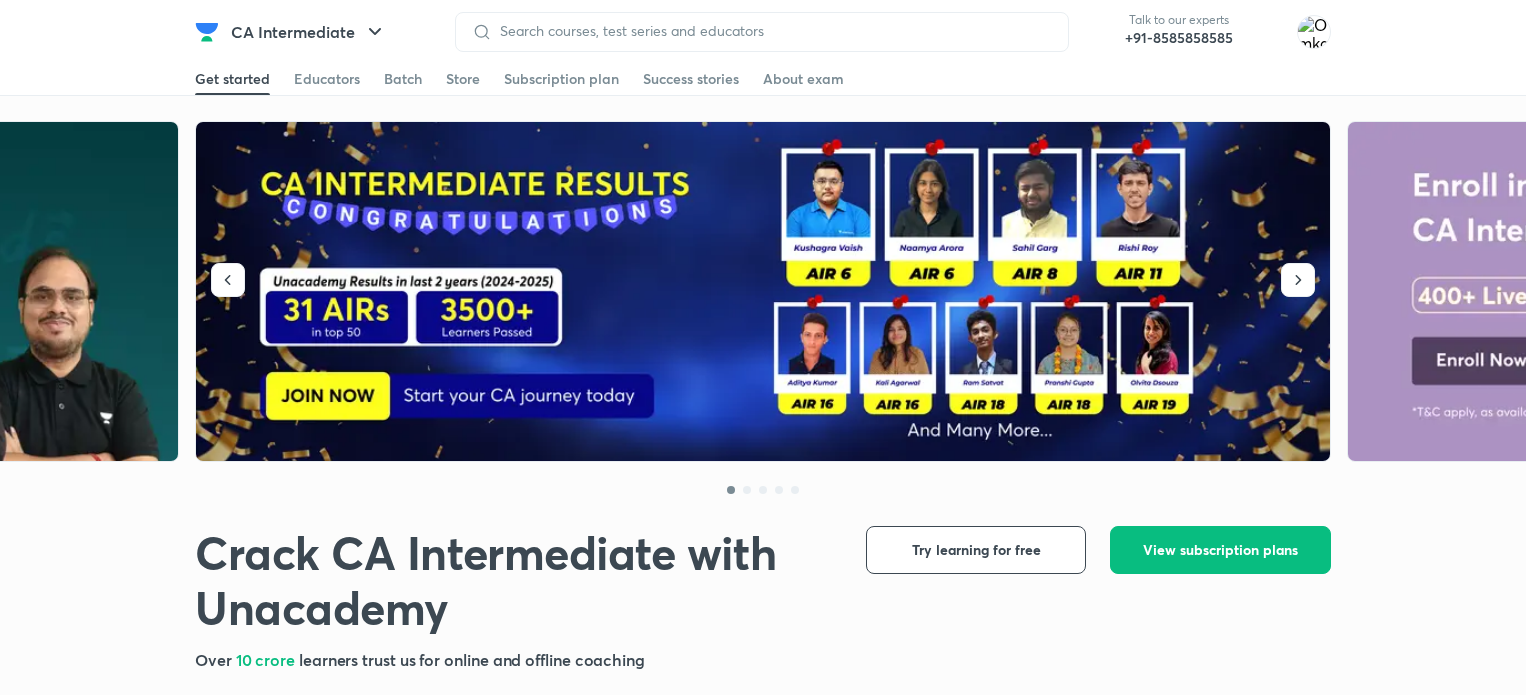 scroll, scrollTop: 0, scrollLeft: 0, axis: both 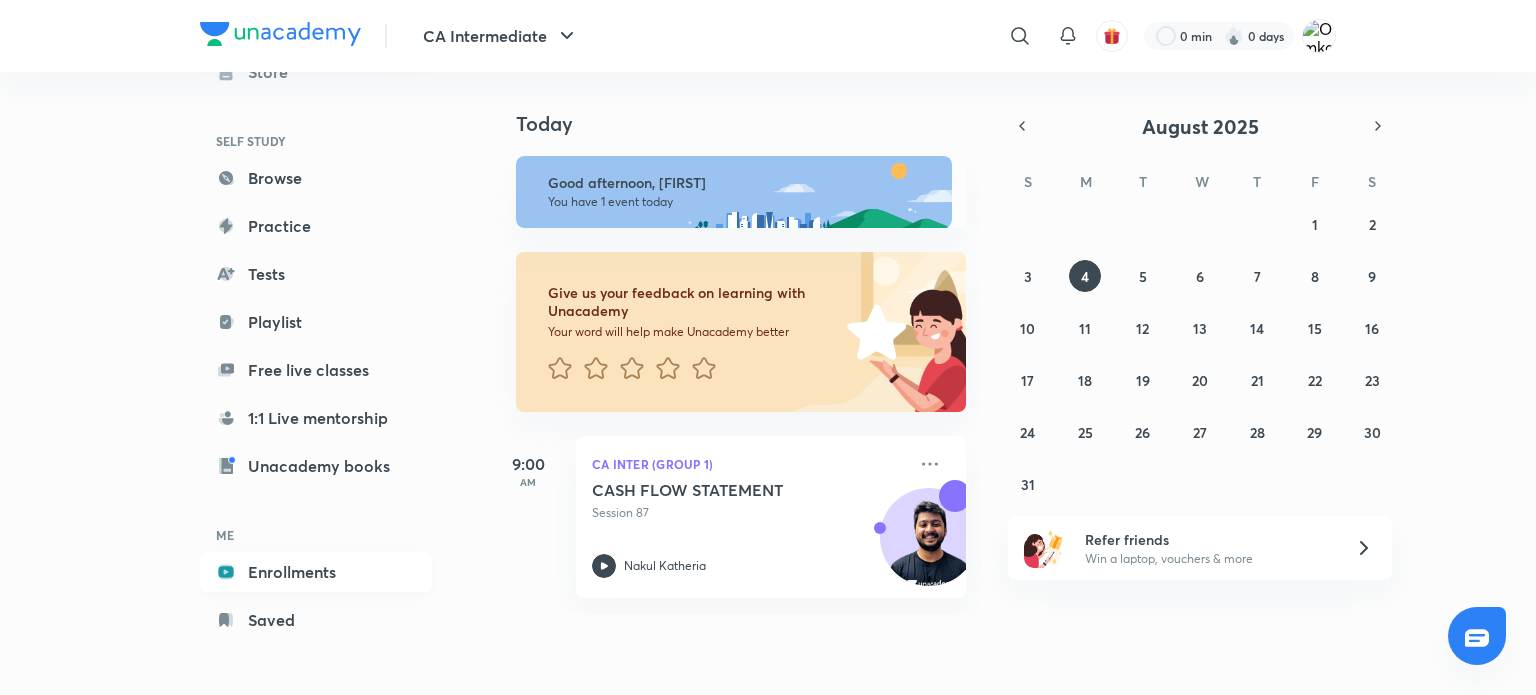 click on "Enrollments" at bounding box center [316, 572] 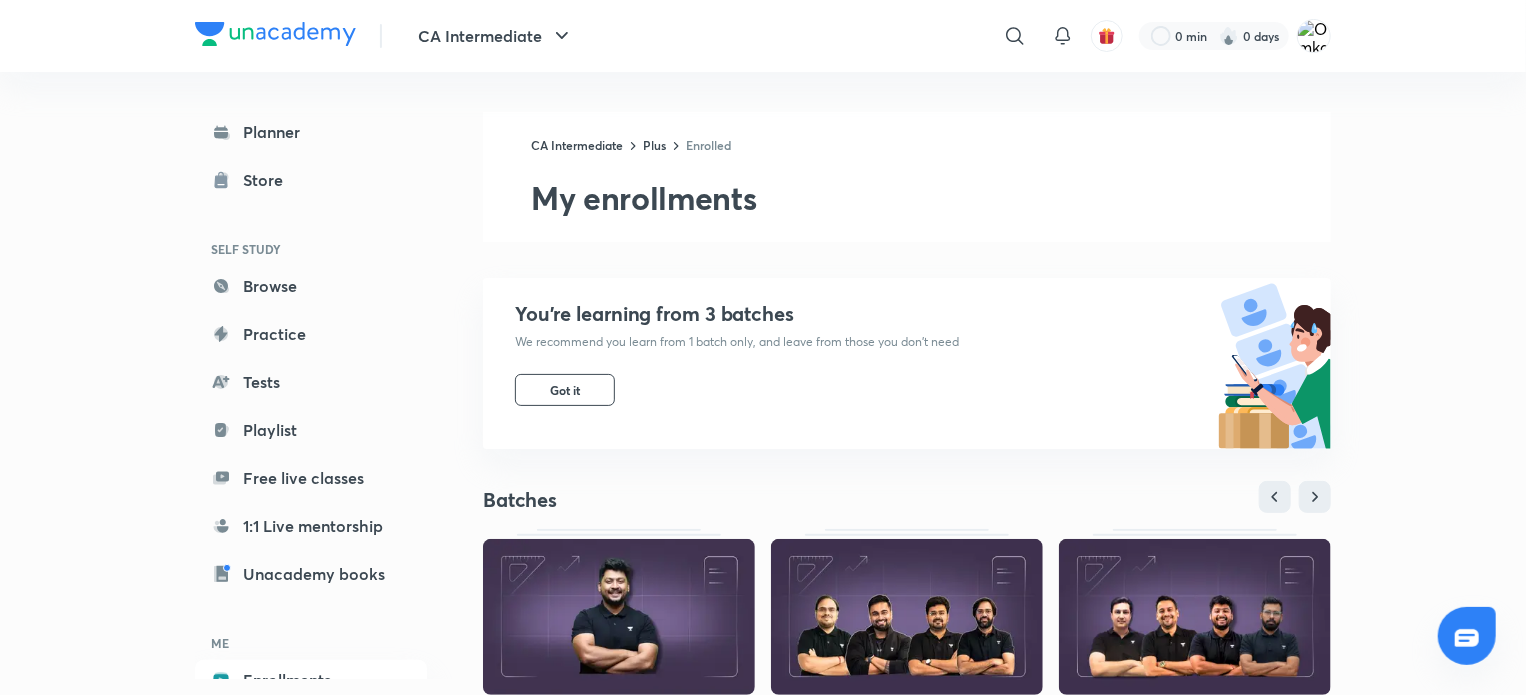 scroll, scrollTop: 108, scrollLeft: 0, axis: vertical 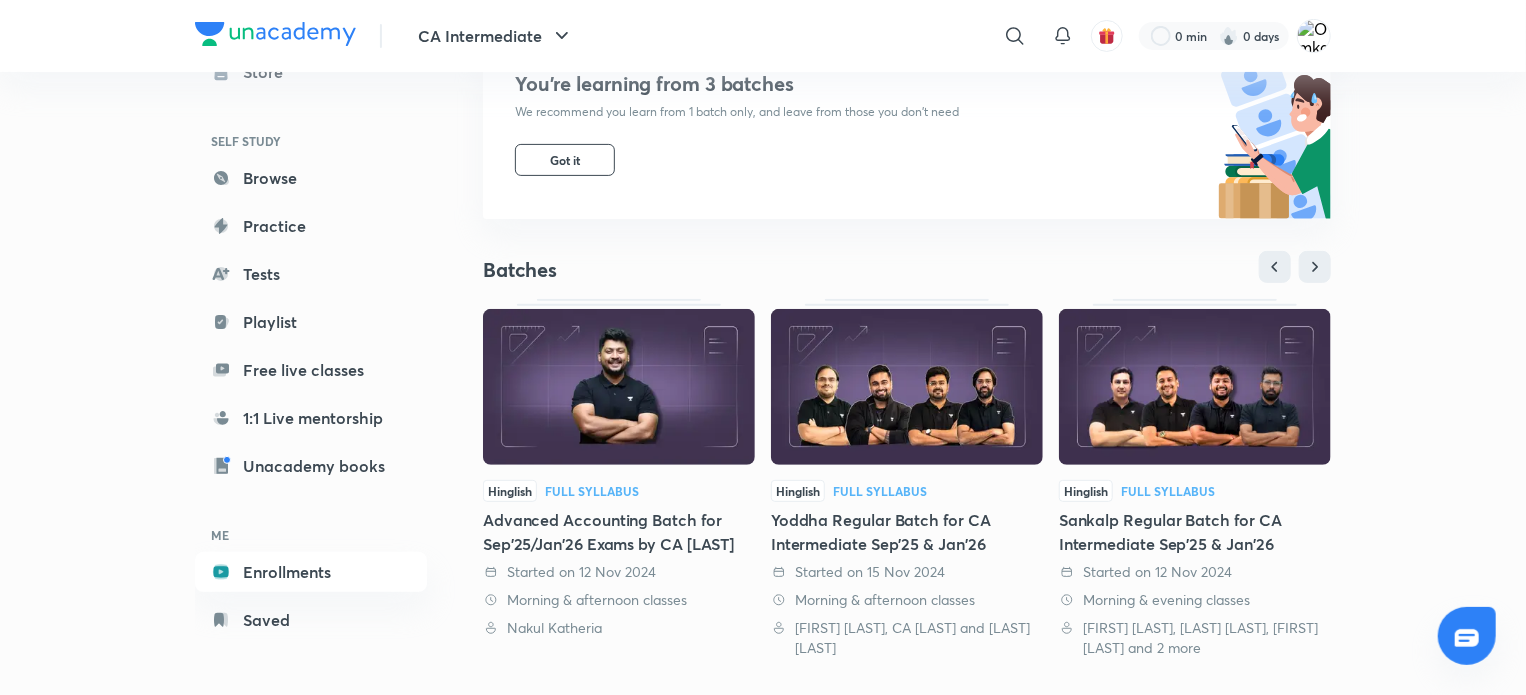 click at bounding box center (619, 387) 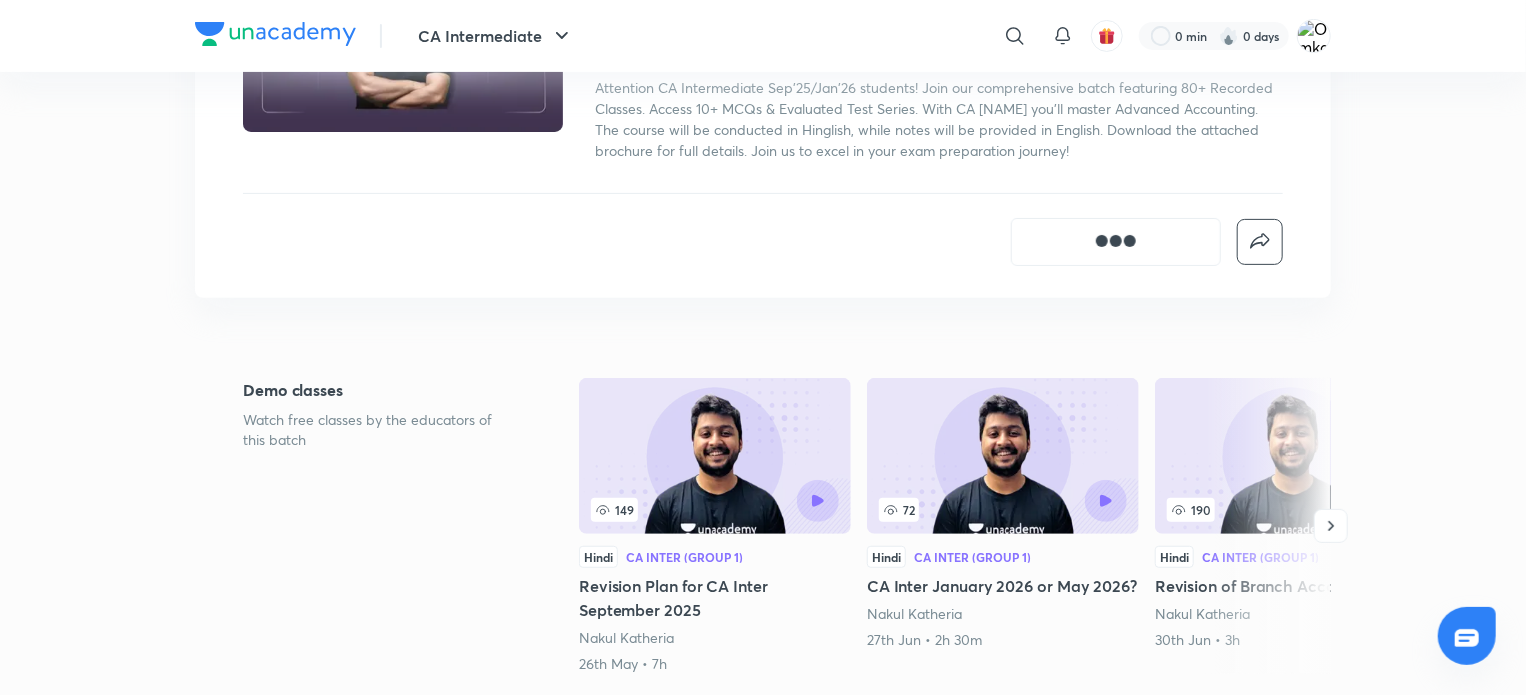 scroll, scrollTop: 0, scrollLeft: 0, axis: both 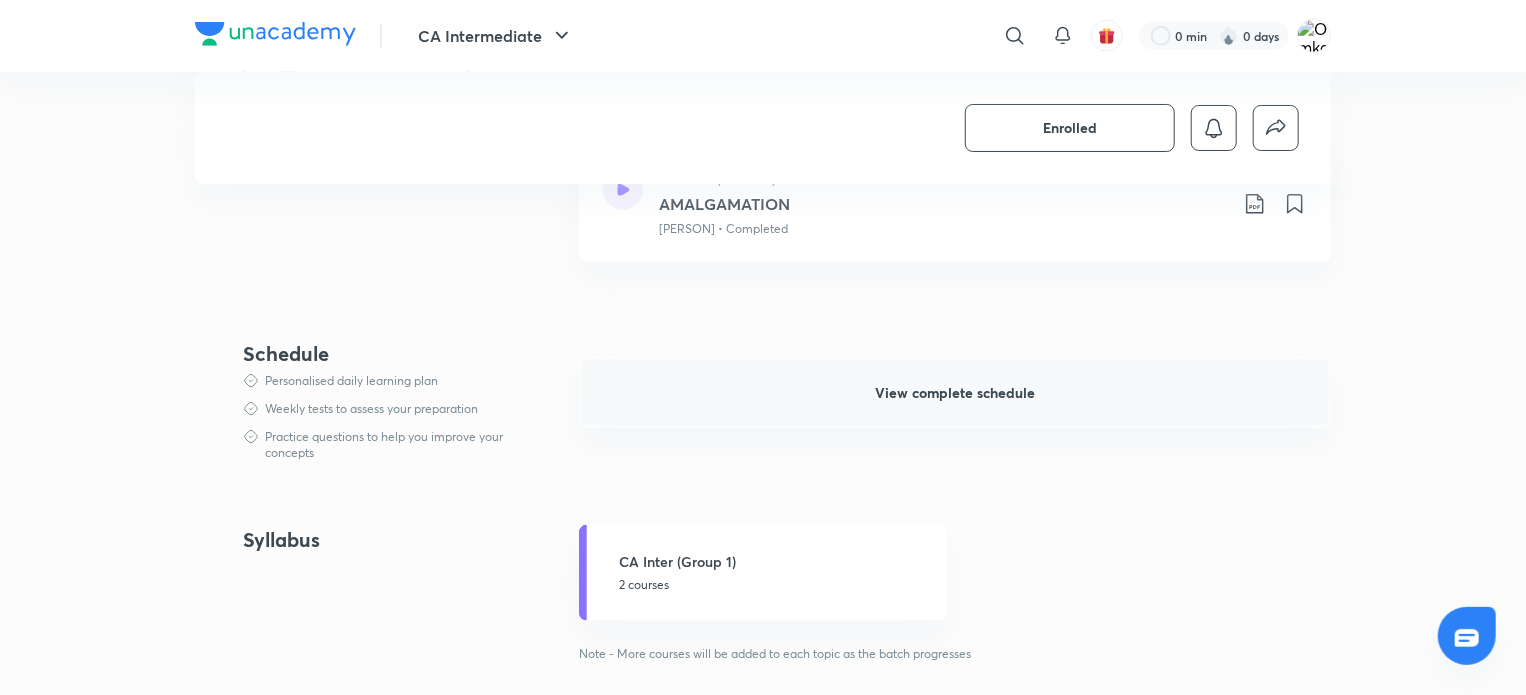 click on "View complete schedule" at bounding box center (955, 393) 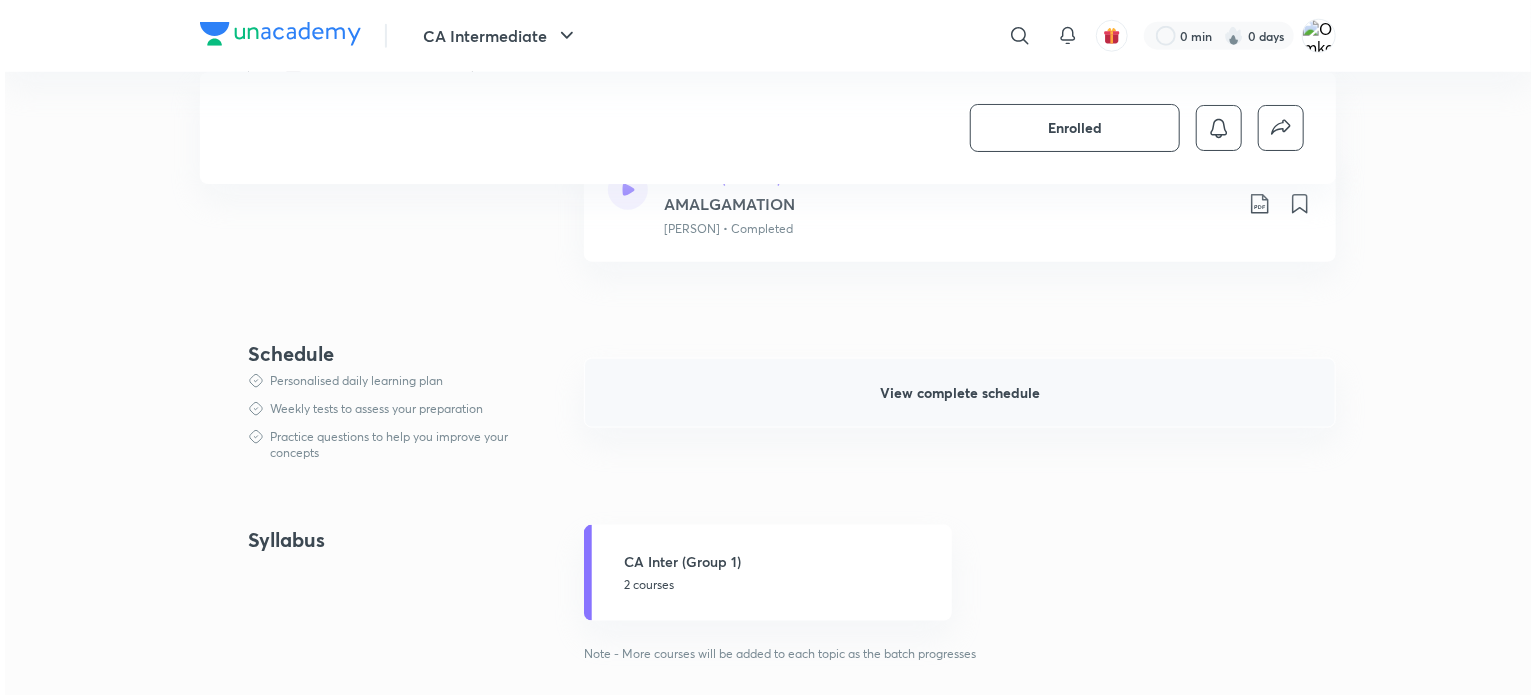 scroll, scrollTop: 0, scrollLeft: 0, axis: both 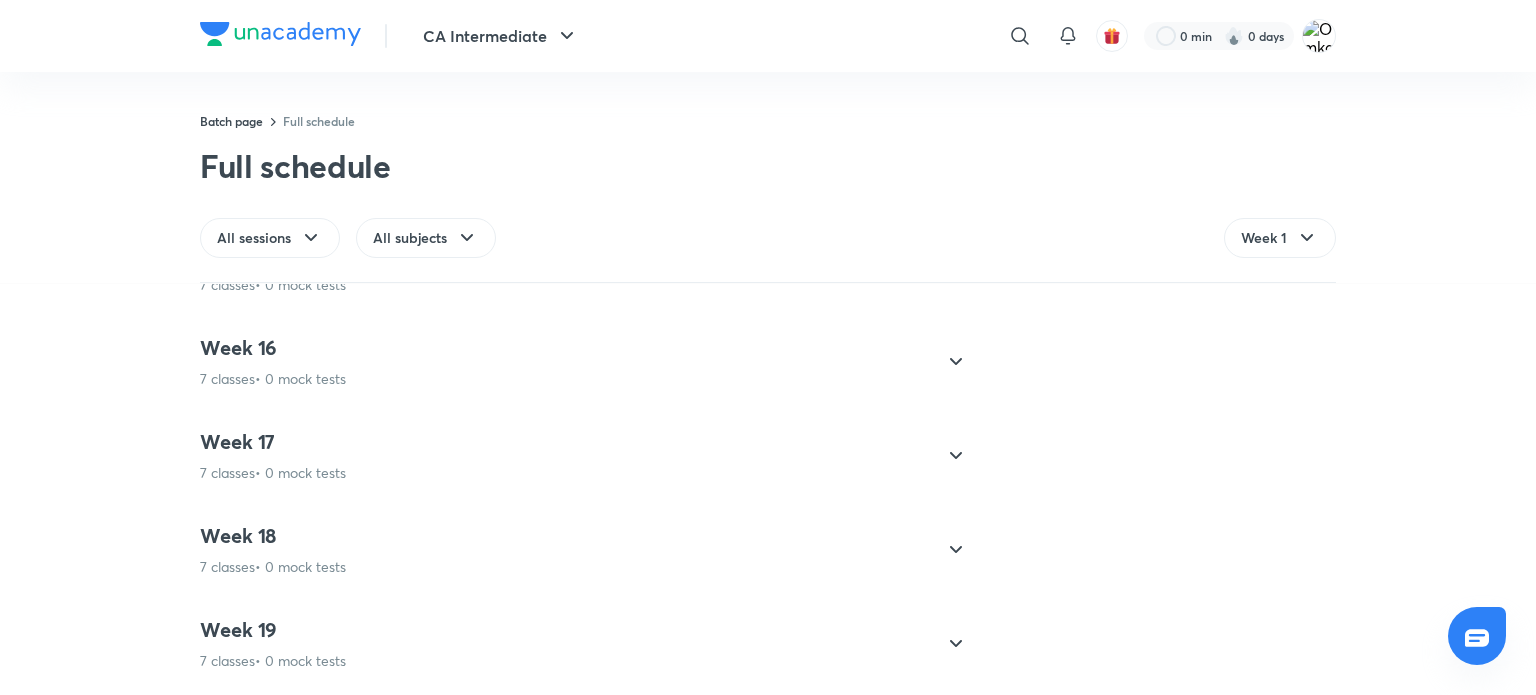 click on "7 classes  •   0 mock tests" at bounding box center (273, 379) 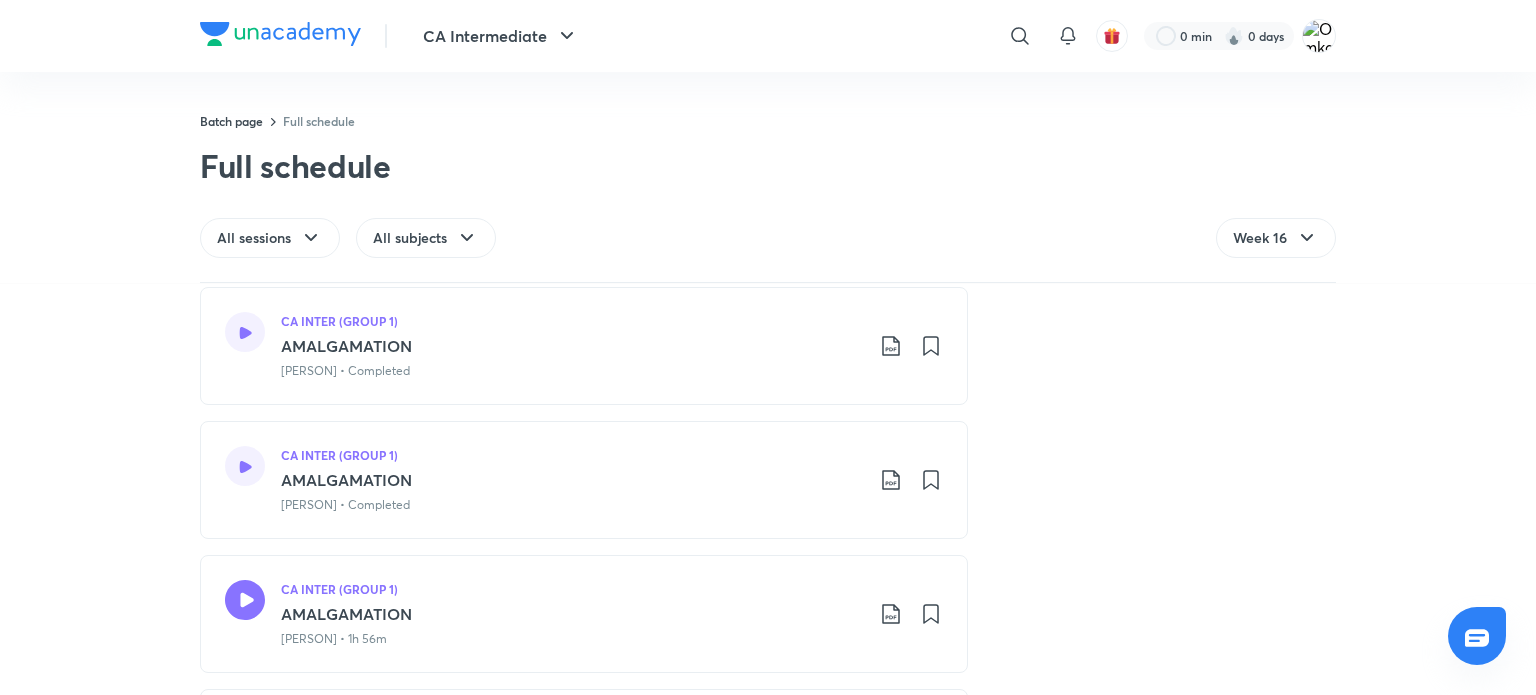 scroll, scrollTop: 1502, scrollLeft: 0, axis: vertical 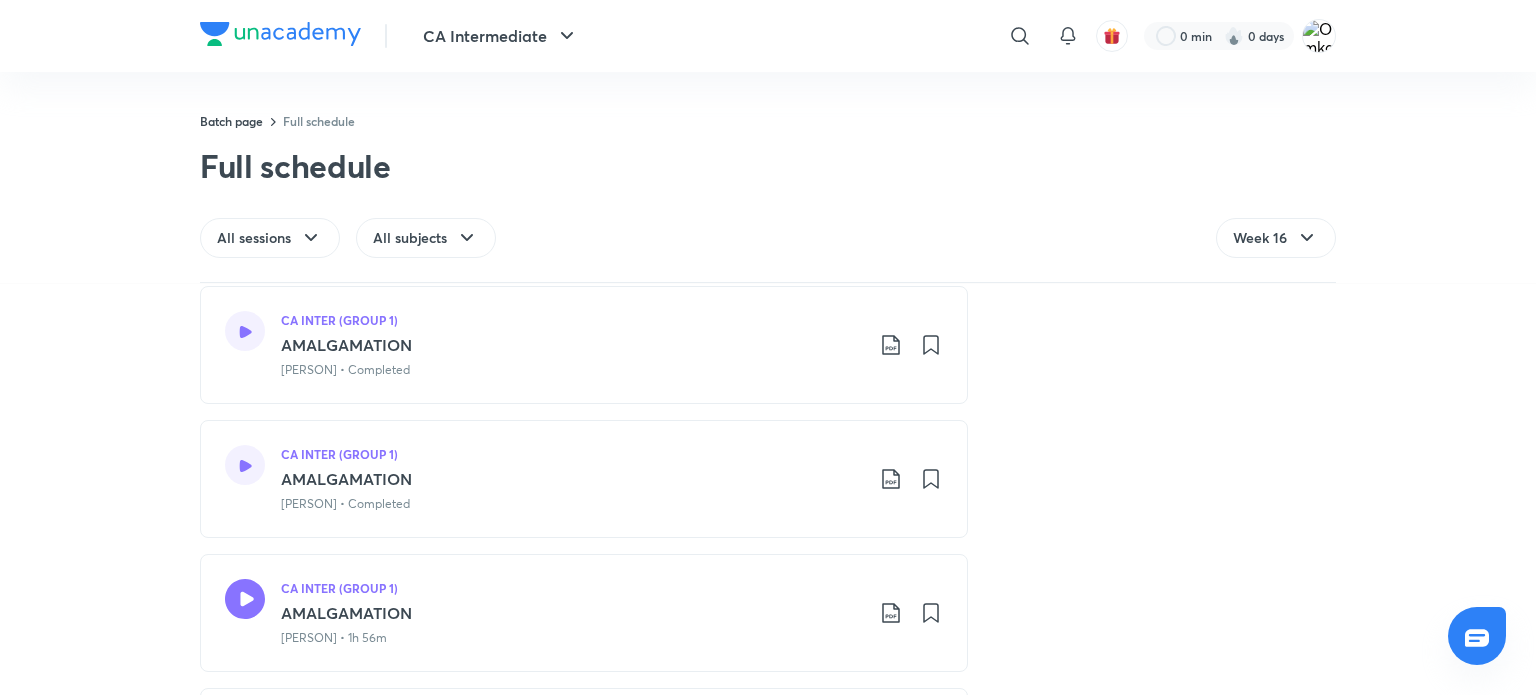 click on "AMALGAMATION" at bounding box center [572, 479] 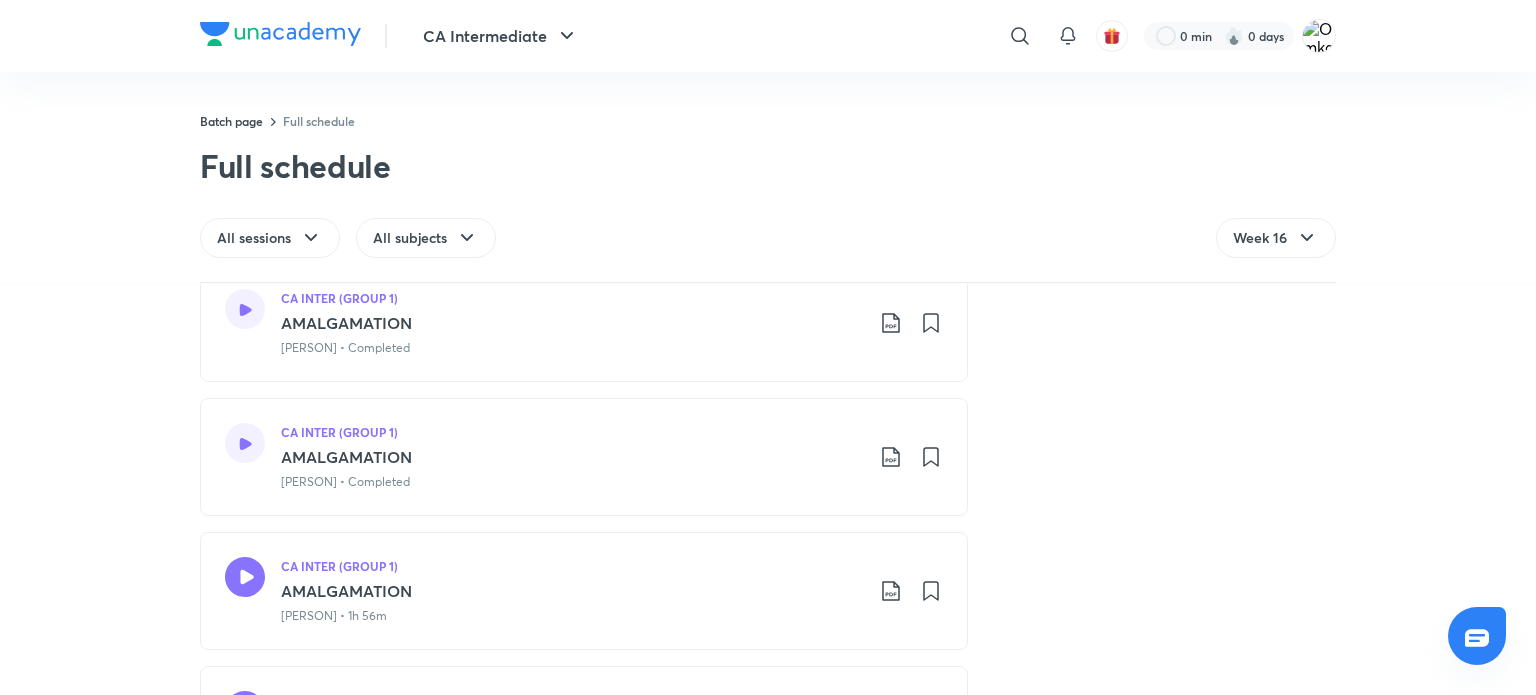 click on "CA INTER (GROUP 1)" at bounding box center (339, 432) 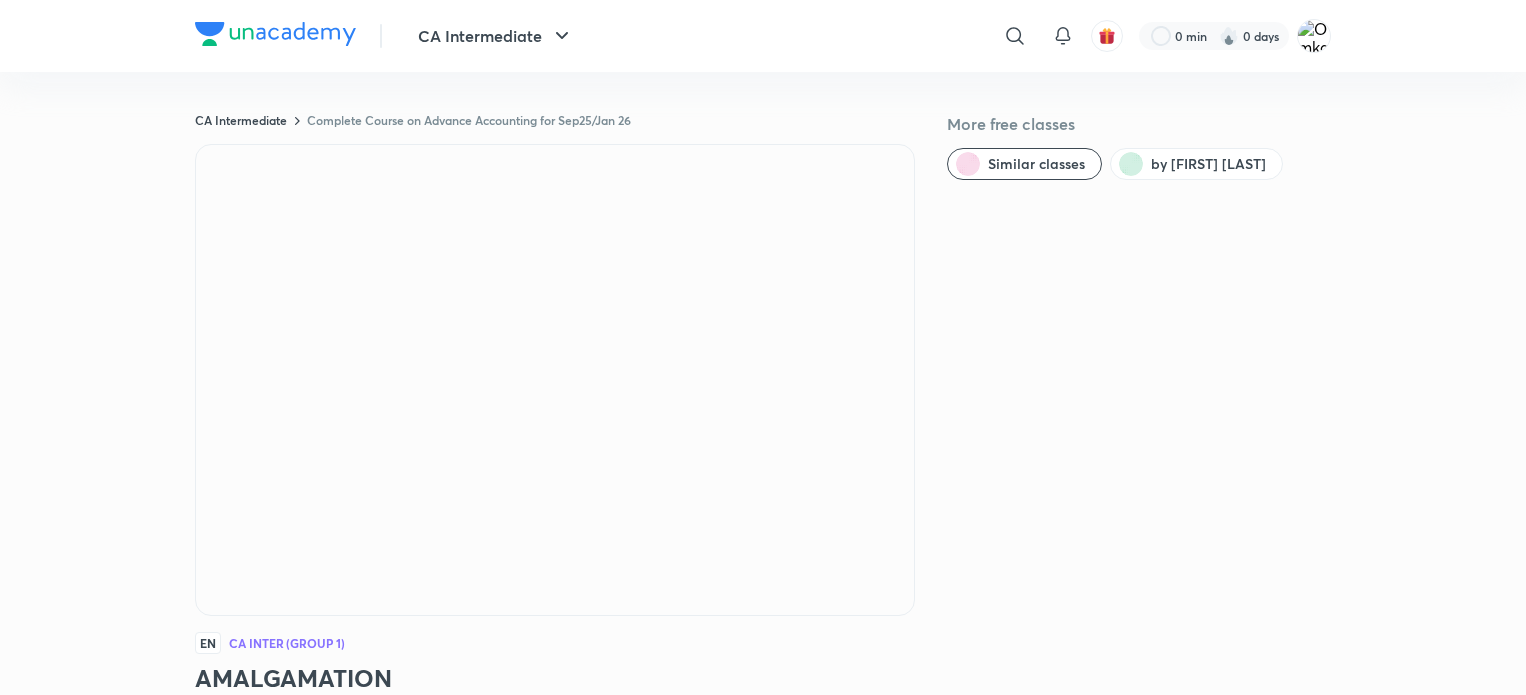 scroll, scrollTop: 0, scrollLeft: 0, axis: both 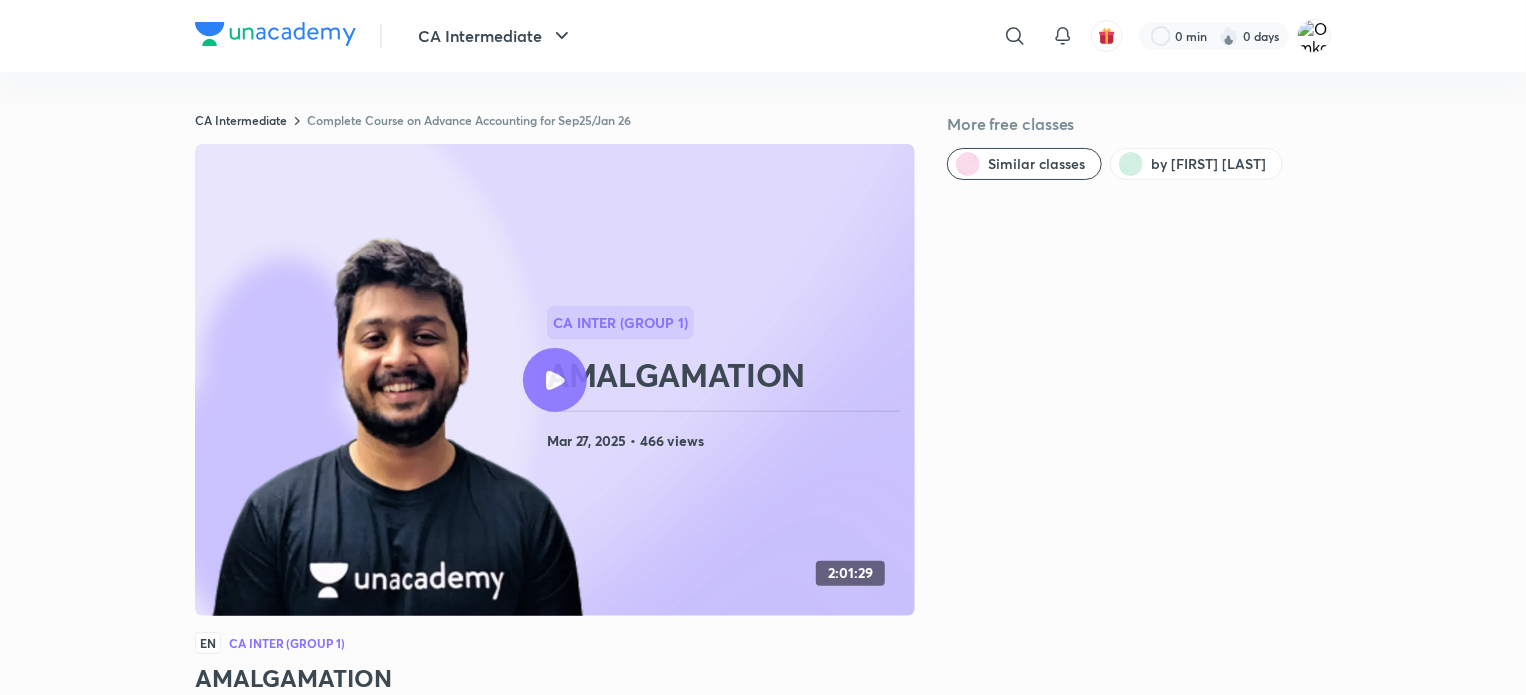click 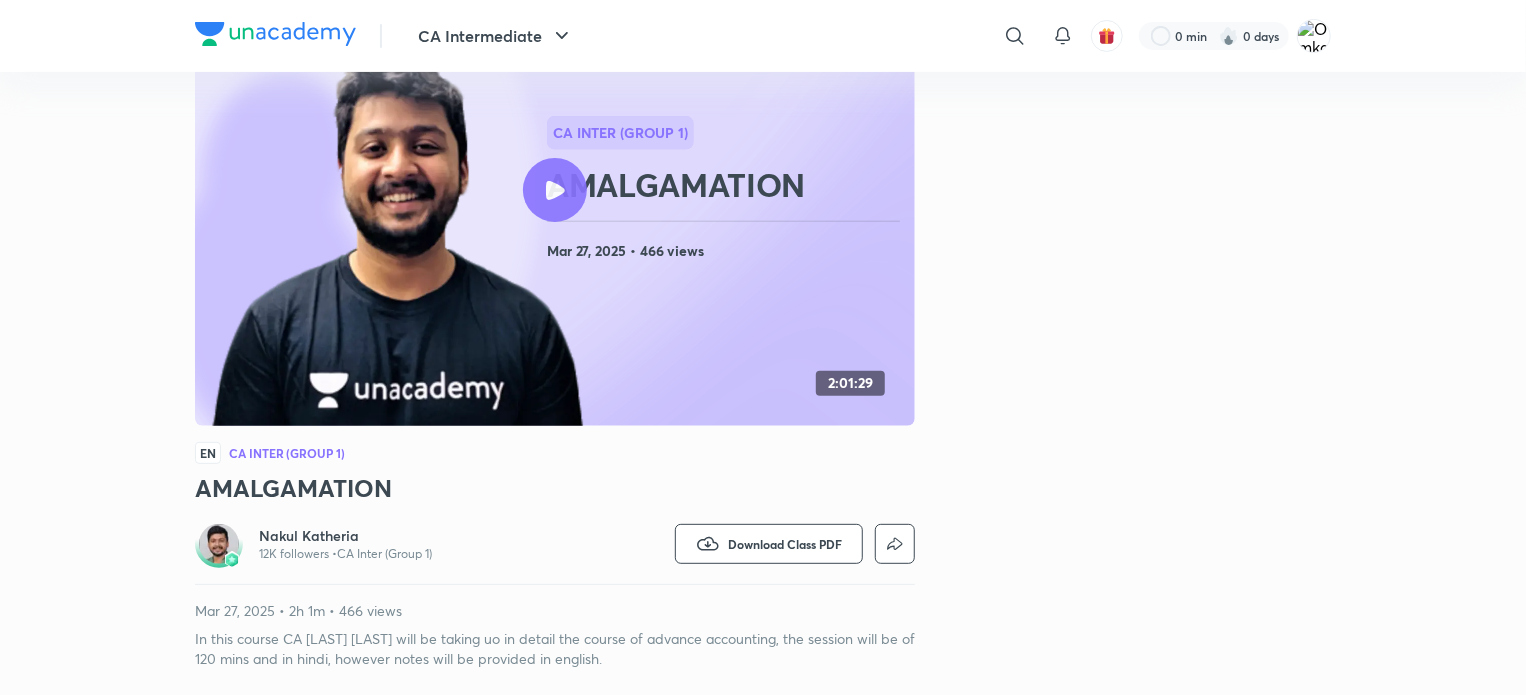 scroll, scrollTop: 0, scrollLeft: 0, axis: both 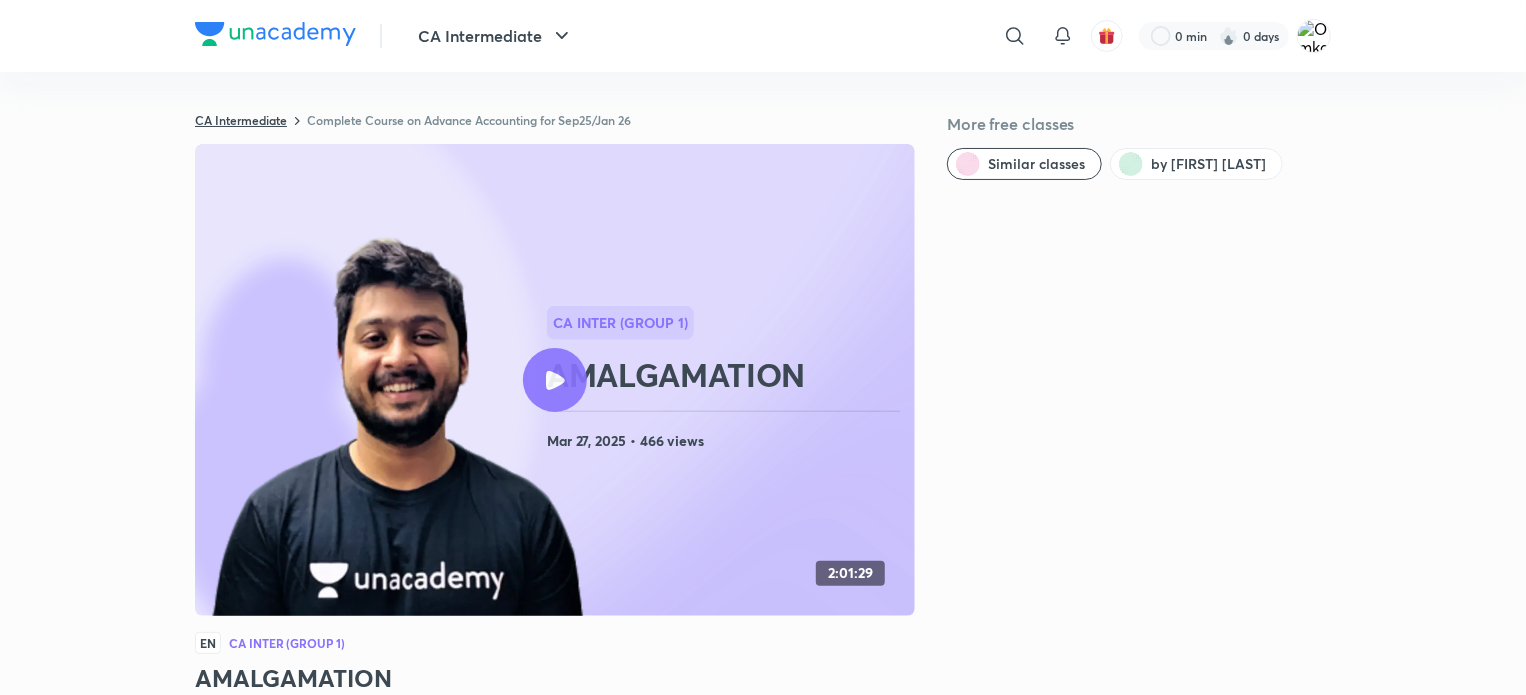 click on "CA Intermediate" at bounding box center (241, 120) 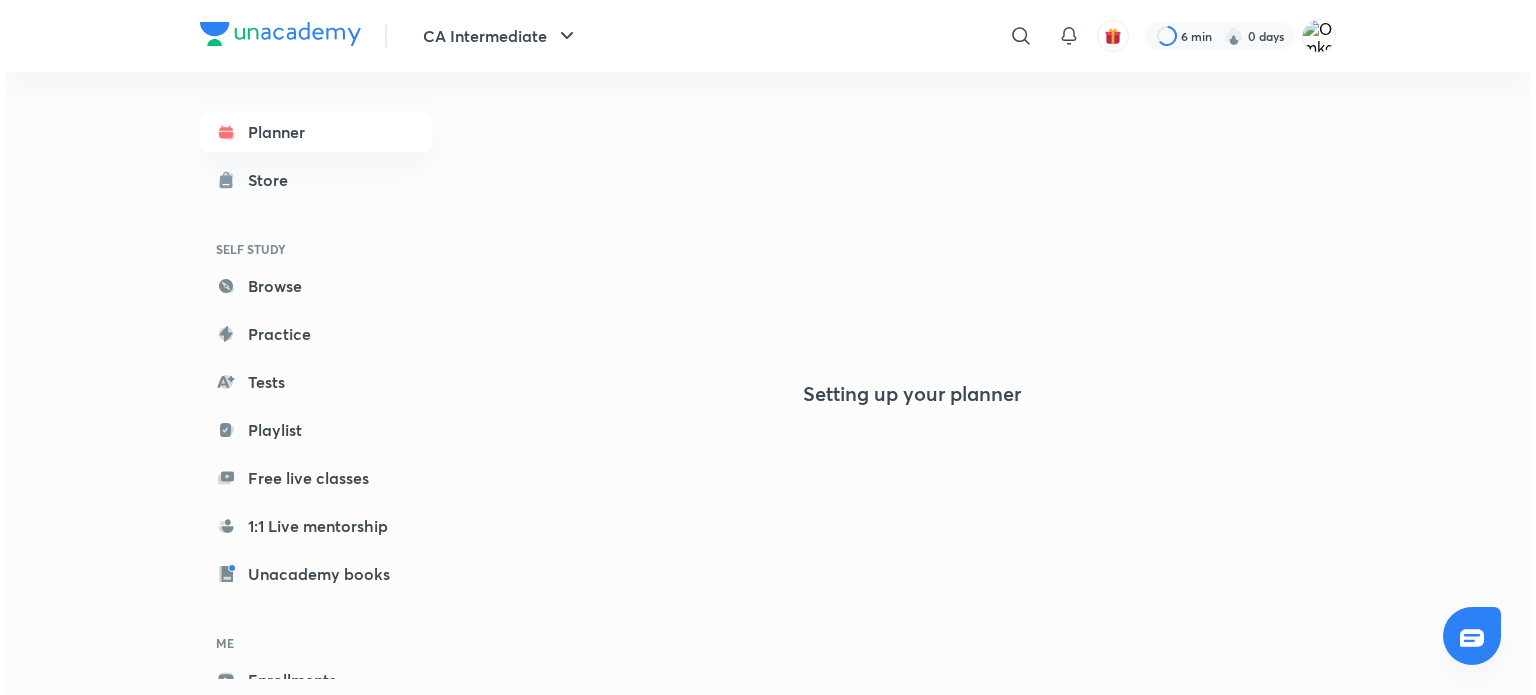 scroll, scrollTop: 0, scrollLeft: 0, axis: both 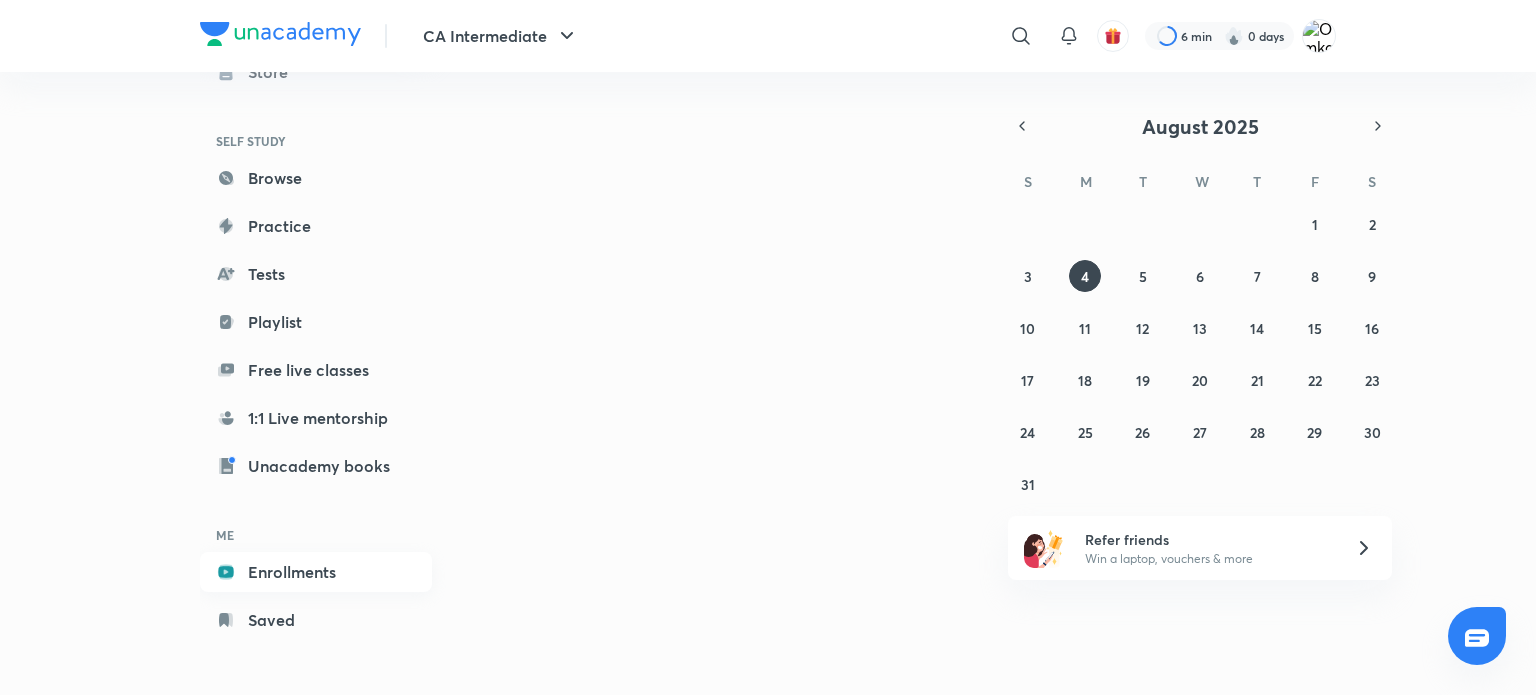click on "Enrollments" at bounding box center [316, 572] 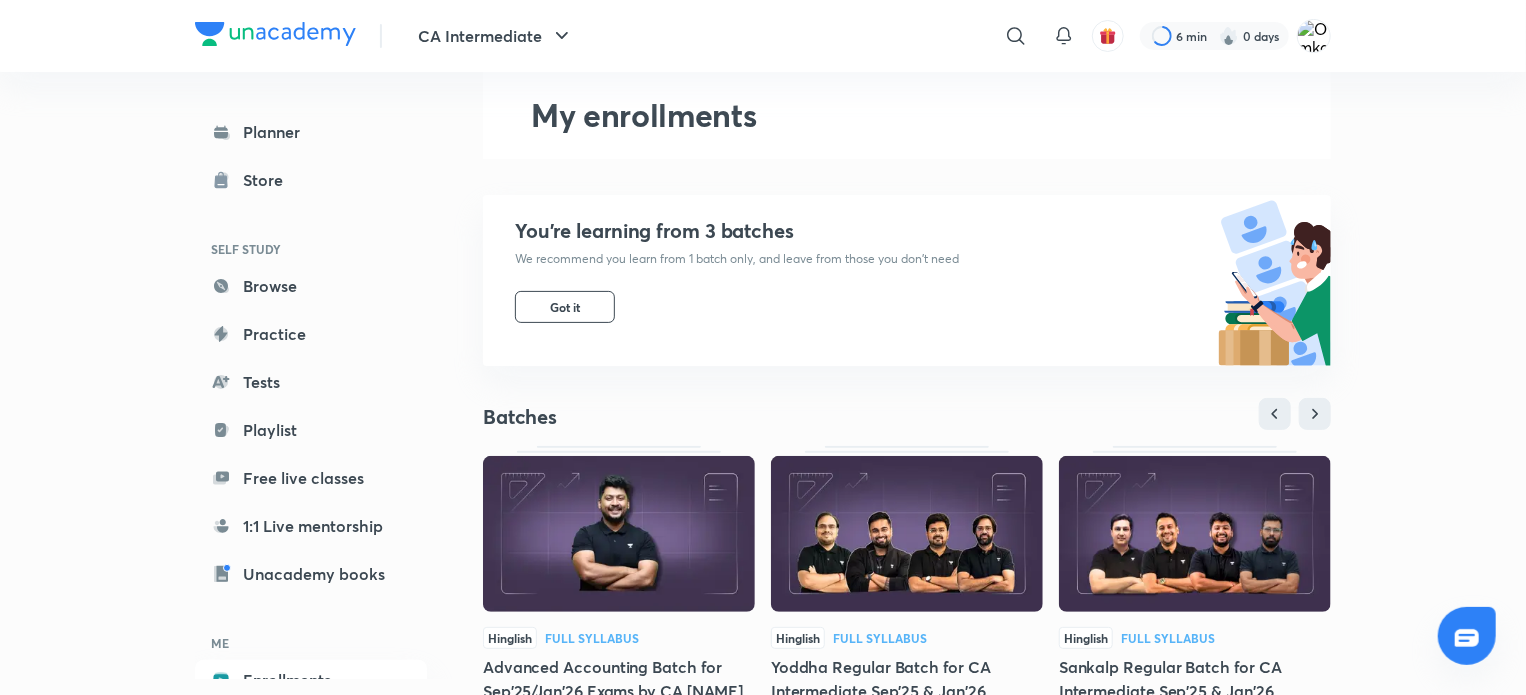 scroll, scrollTop: 84, scrollLeft: 0, axis: vertical 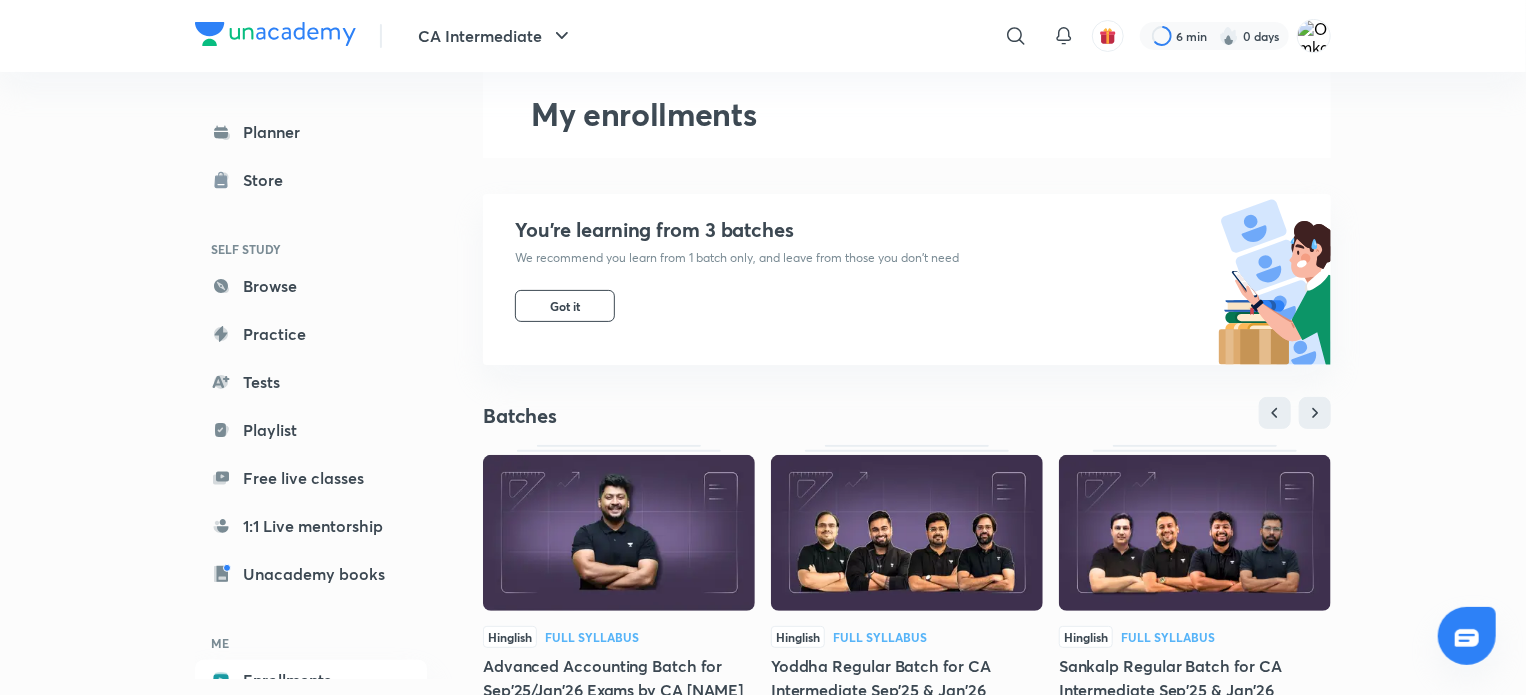 click at bounding box center [619, 533] 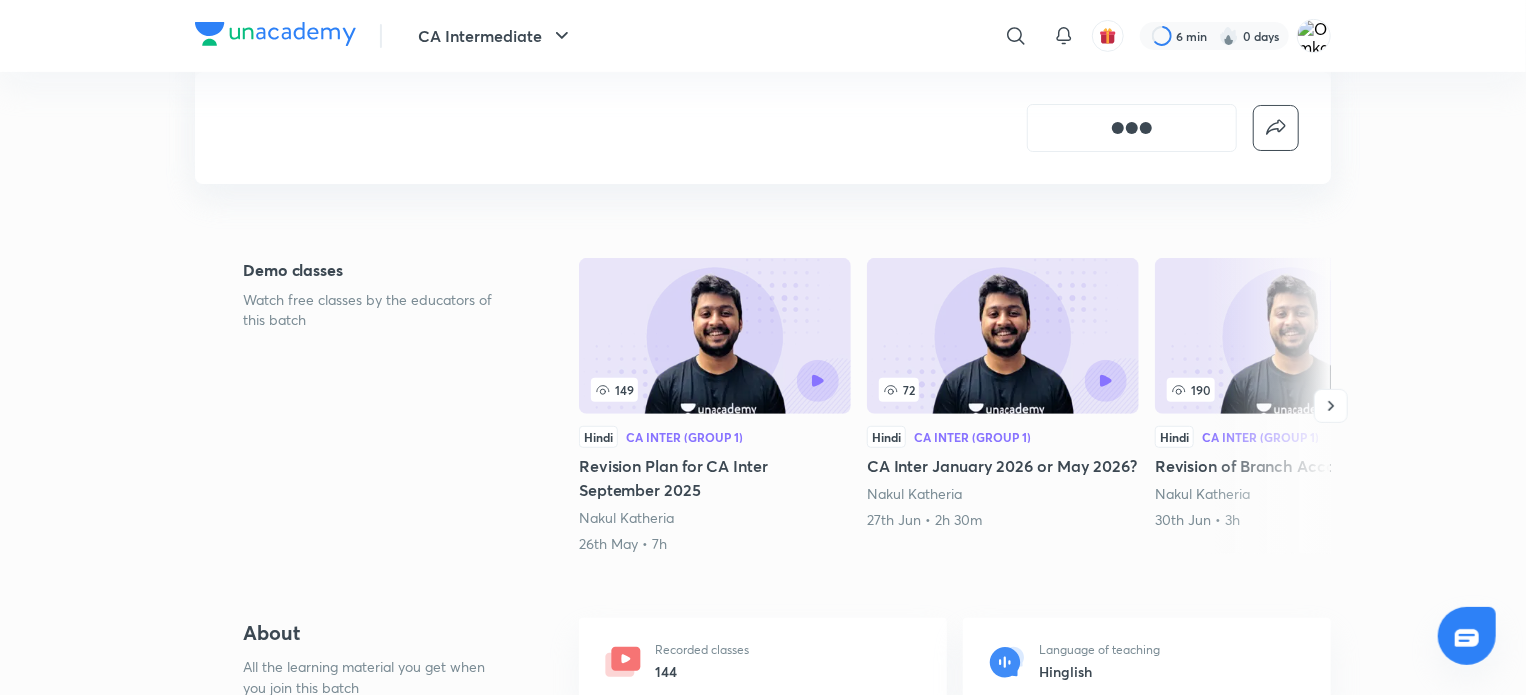 scroll, scrollTop: 644, scrollLeft: 0, axis: vertical 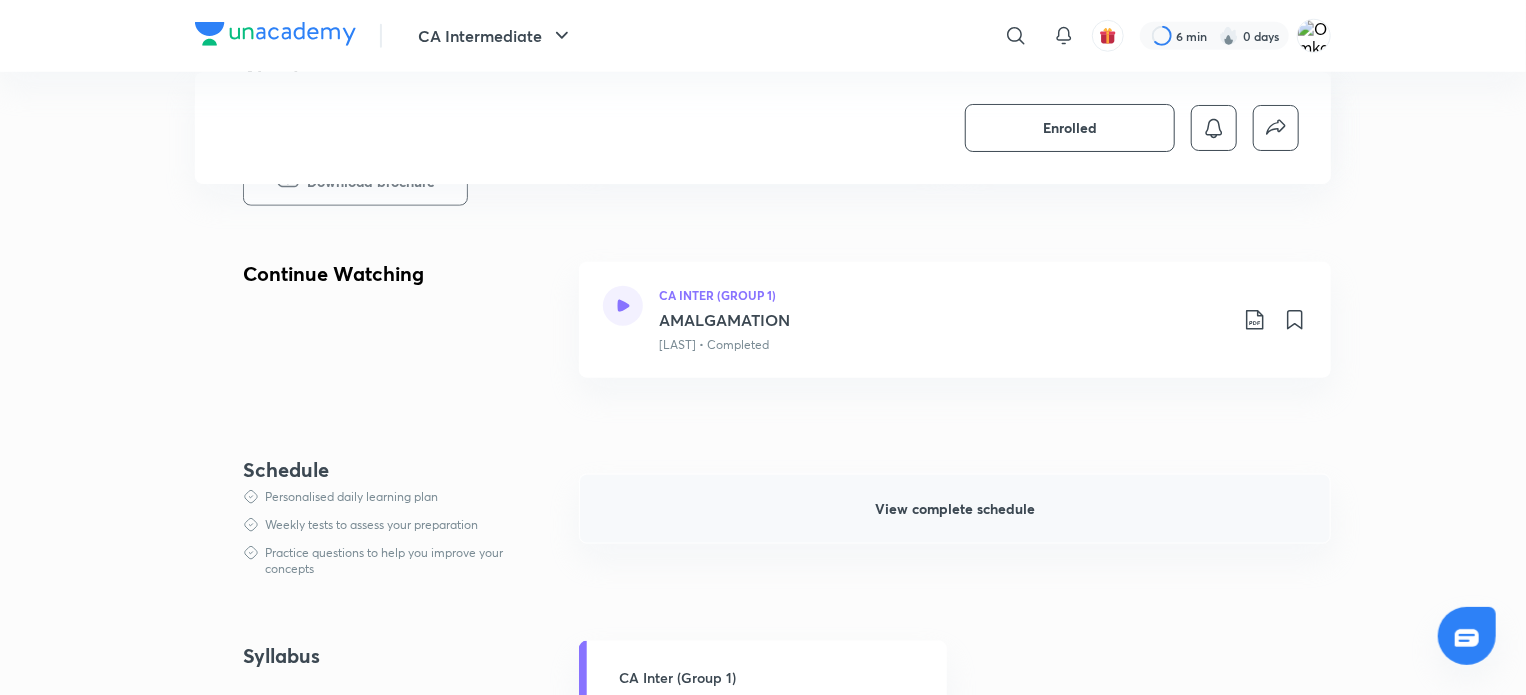 click on "View complete schedule" at bounding box center [955, 509] 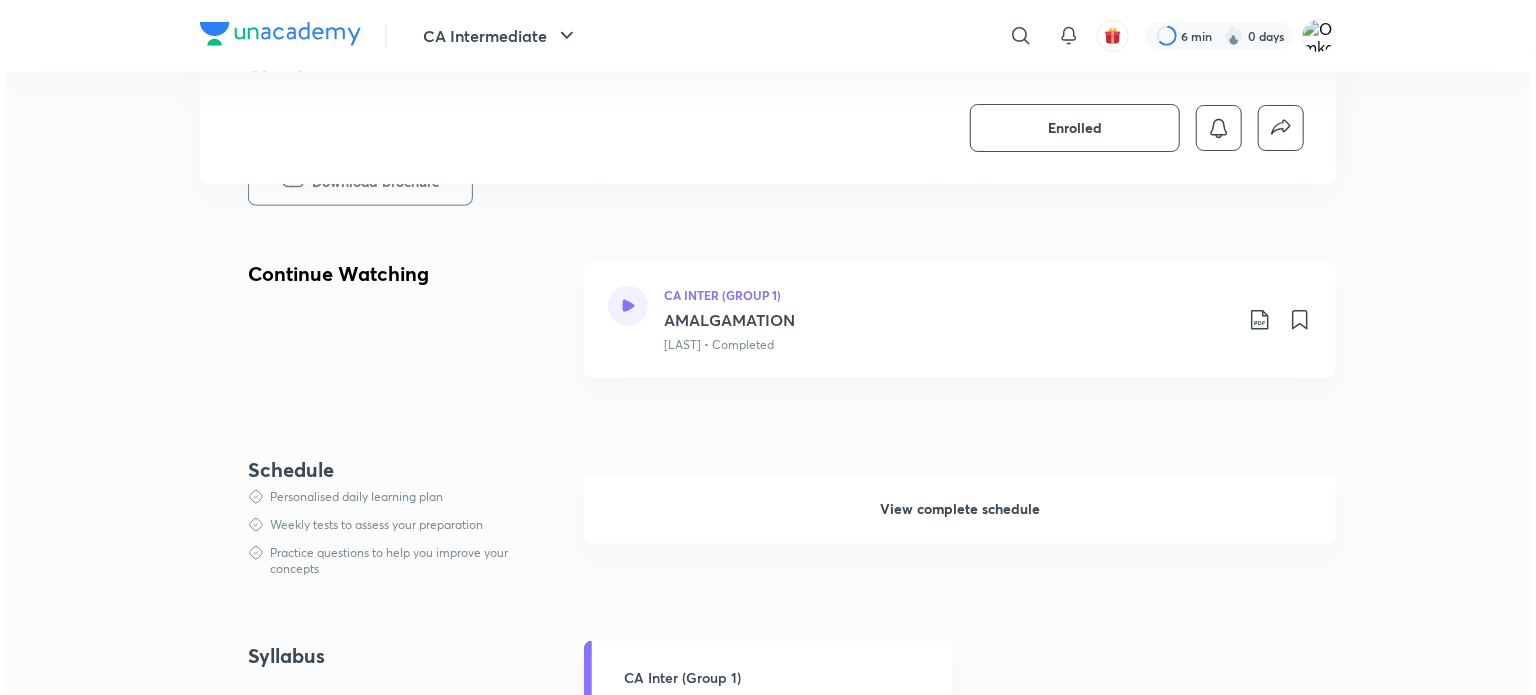scroll, scrollTop: 0, scrollLeft: 0, axis: both 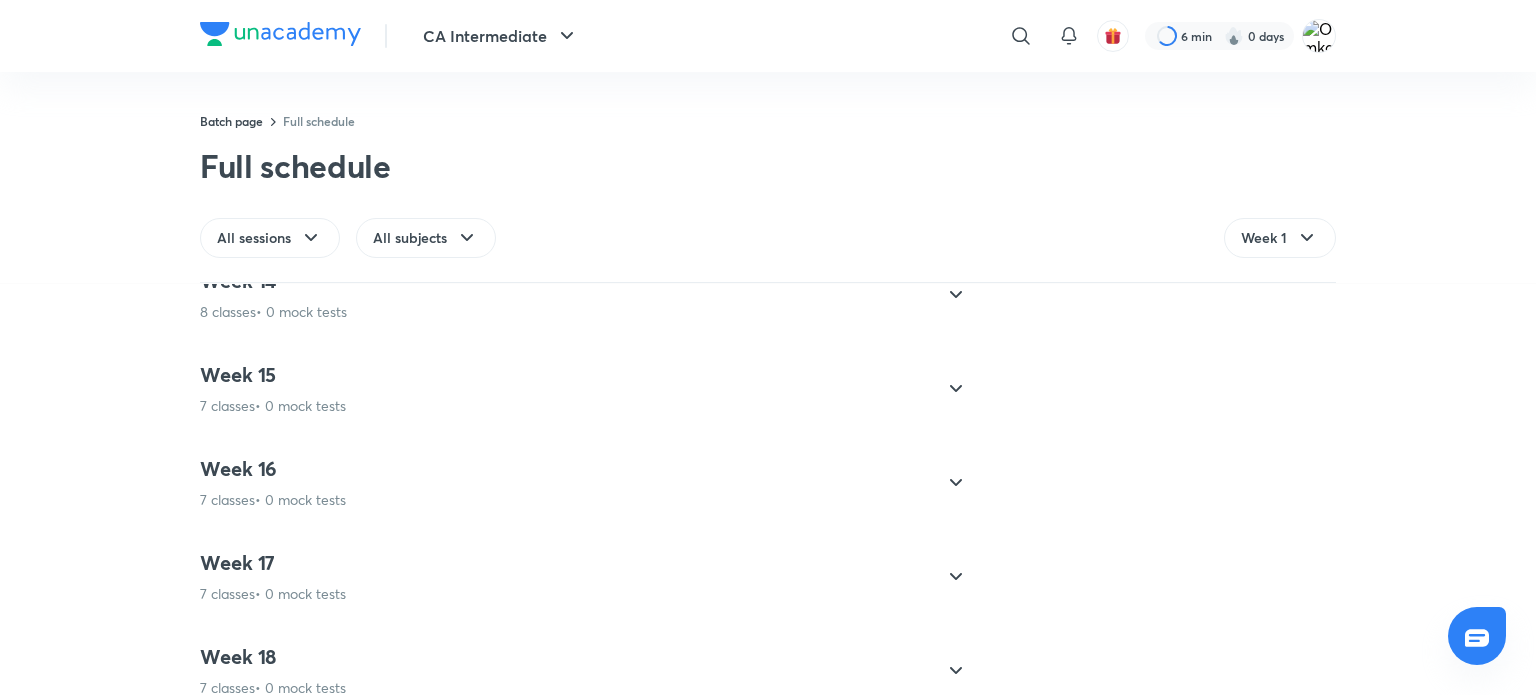 click on "7 classes  •   0 mock tests" at bounding box center (273, 594) 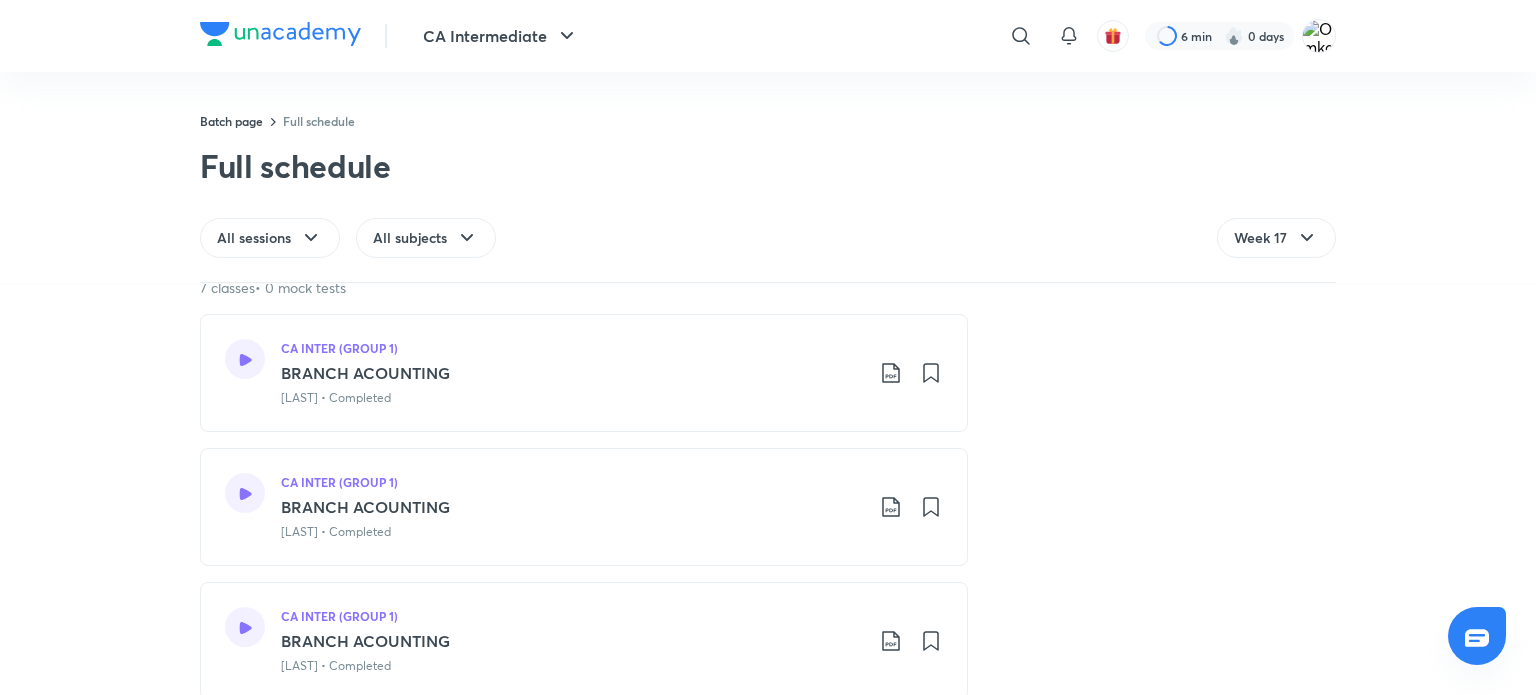 scroll, scrollTop: 1648, scrollLeft: 0, axis: vertical 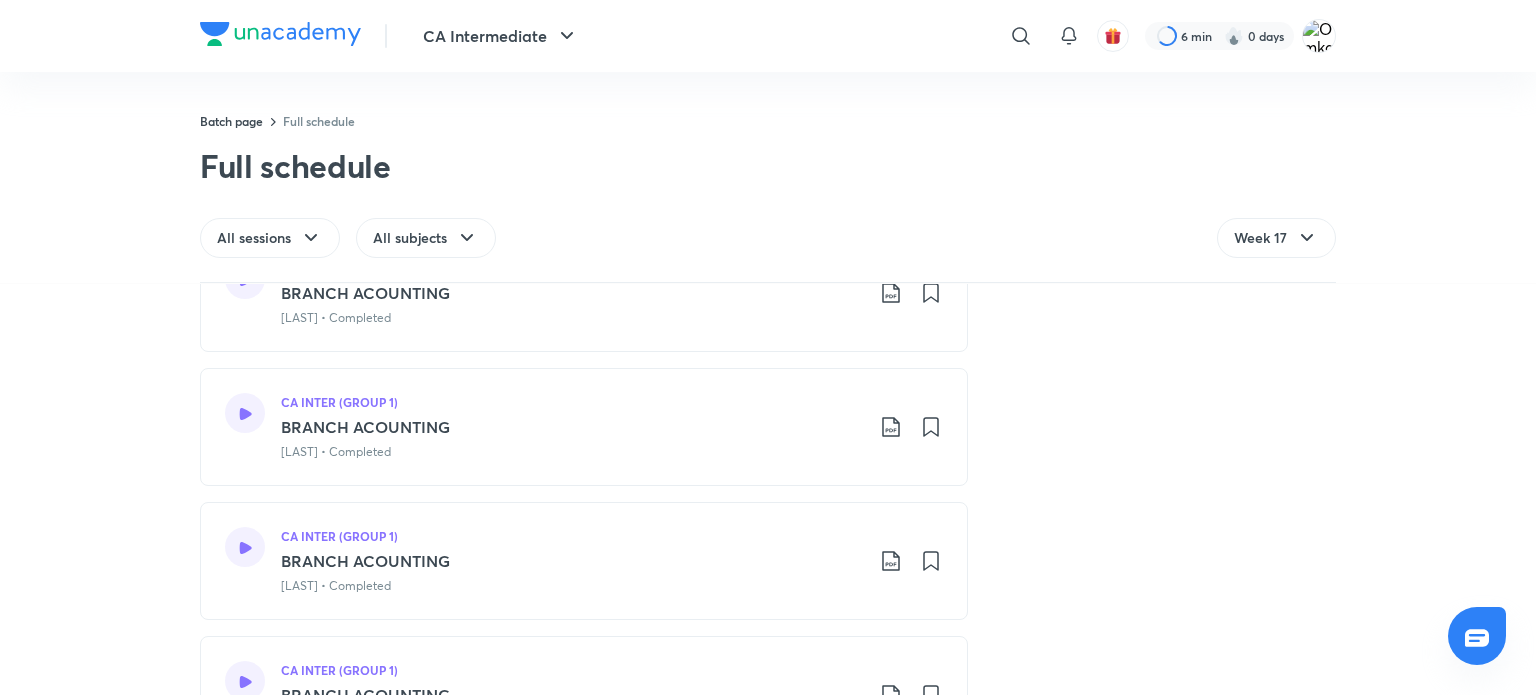 click on "Nakul Katheria • Completed" at bounding box center [336, 318] 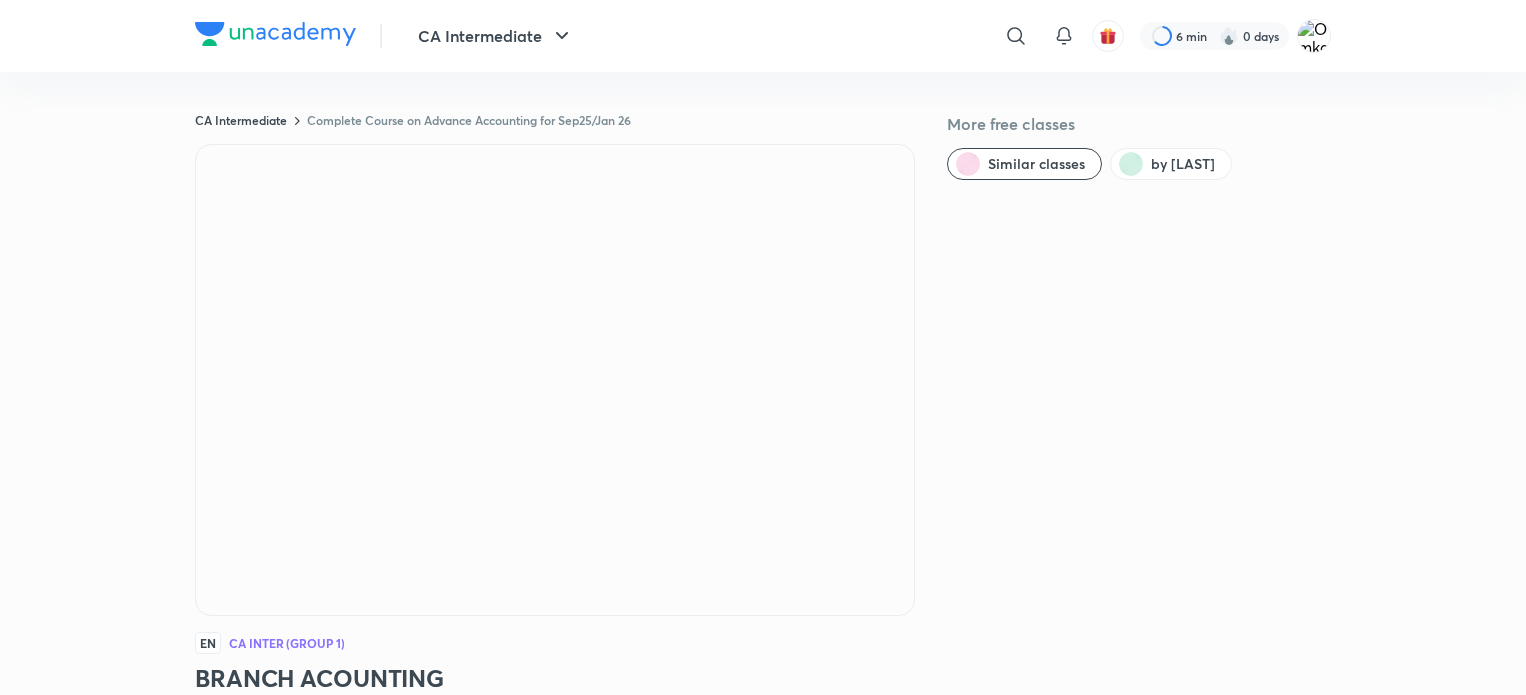 scroll, scrollTop: 0, scrollLeft: 0, axis: both 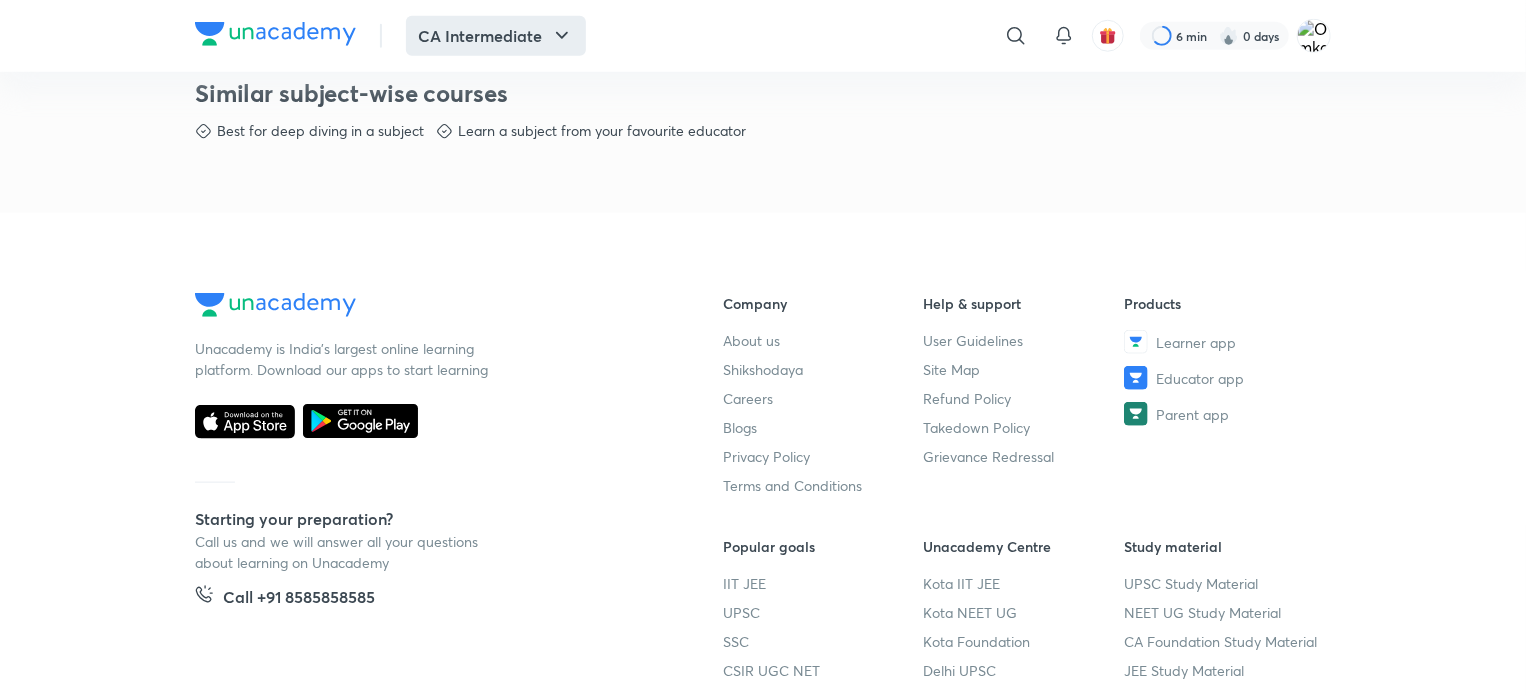 click on "CA Intermediate" at bounding box center (496, 36) 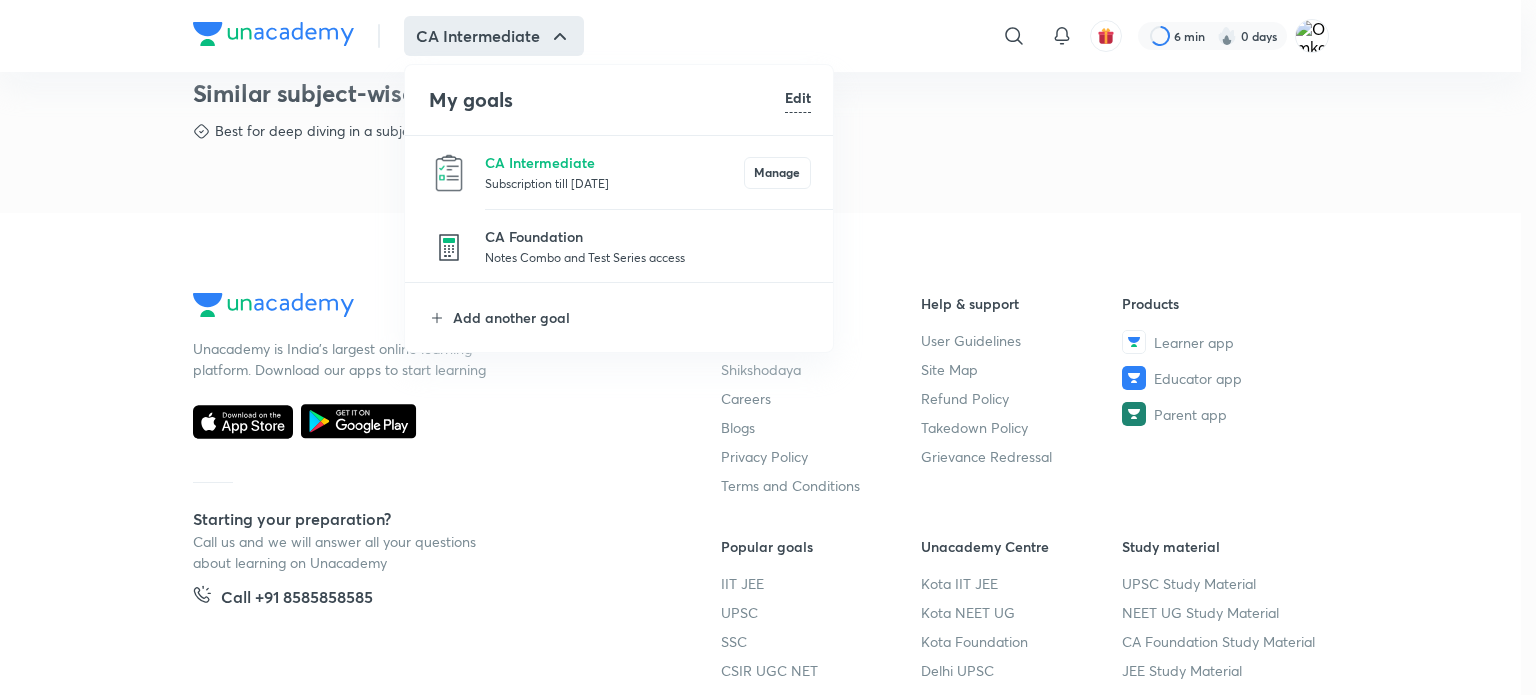 click on "CA Intermediate Subscription till [DATE] Manage" at bounding box center [620, 172] 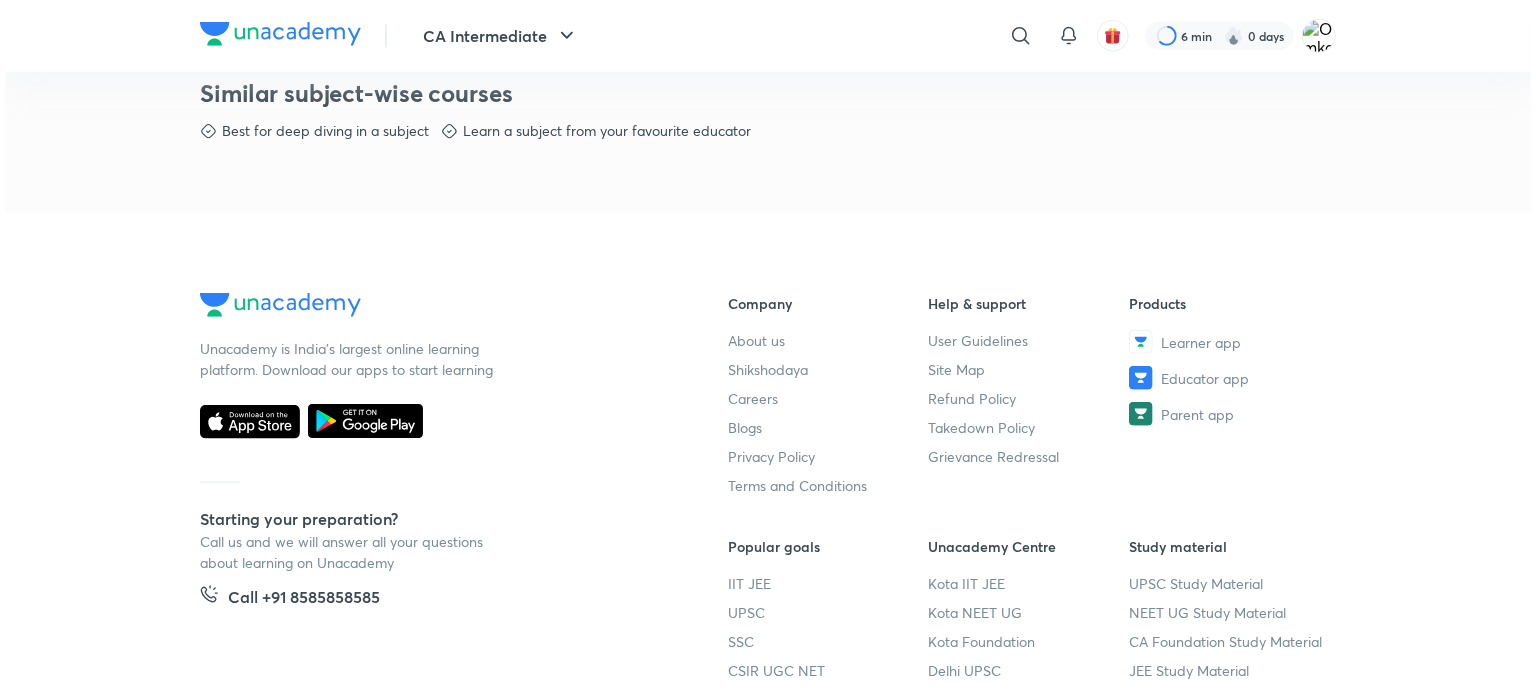 scroll, scrollTop: 0, scrollLeft: 0, axis: both 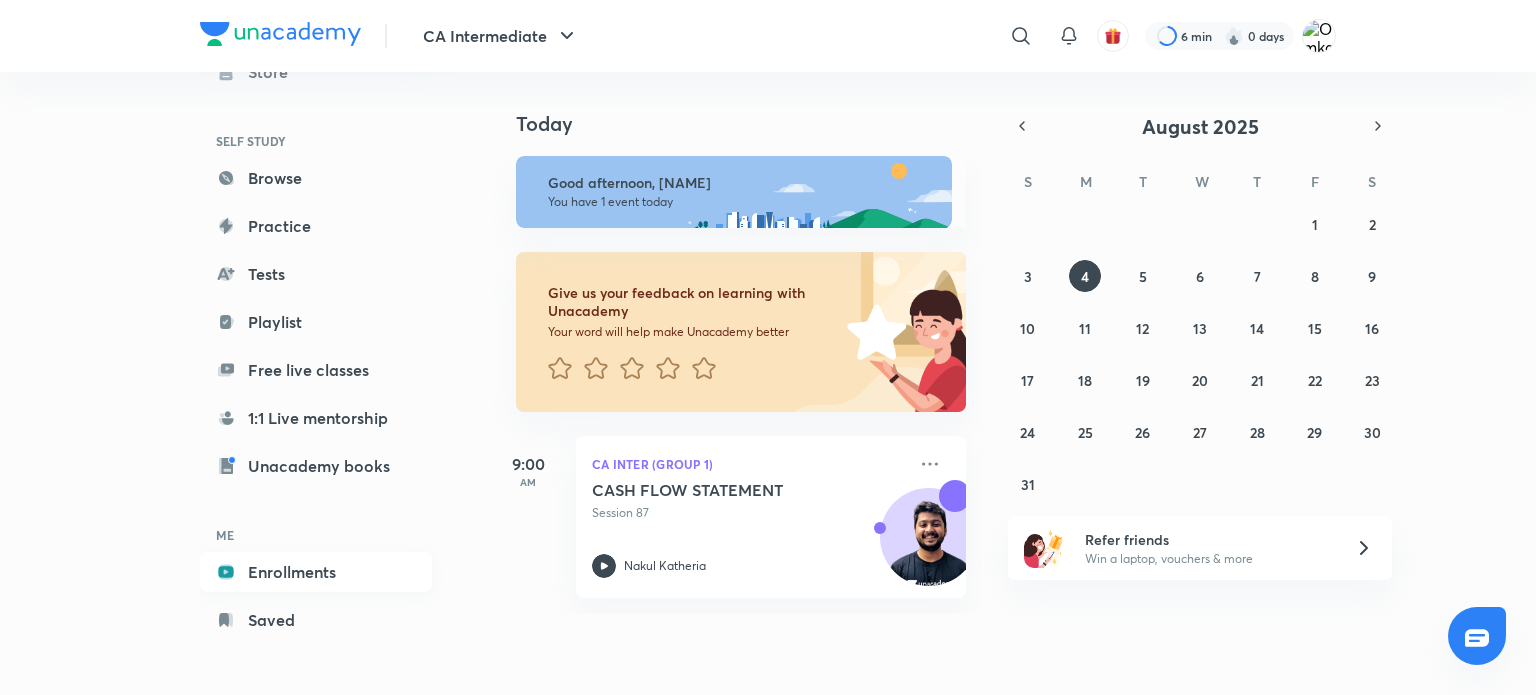 click on "Enrollments" at bounding box center [316, 572] 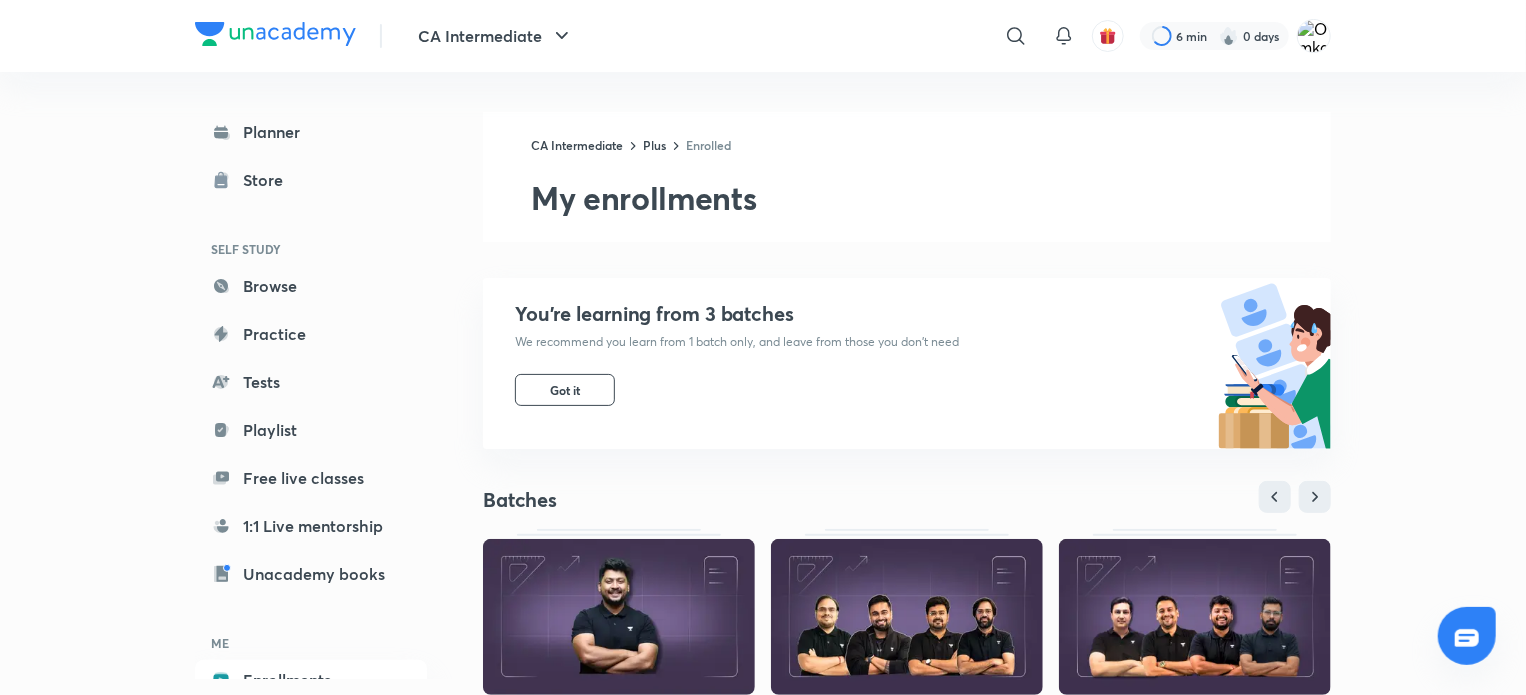 scroll, scrollTop: 32, scrollLeft: 0, axis: vertical 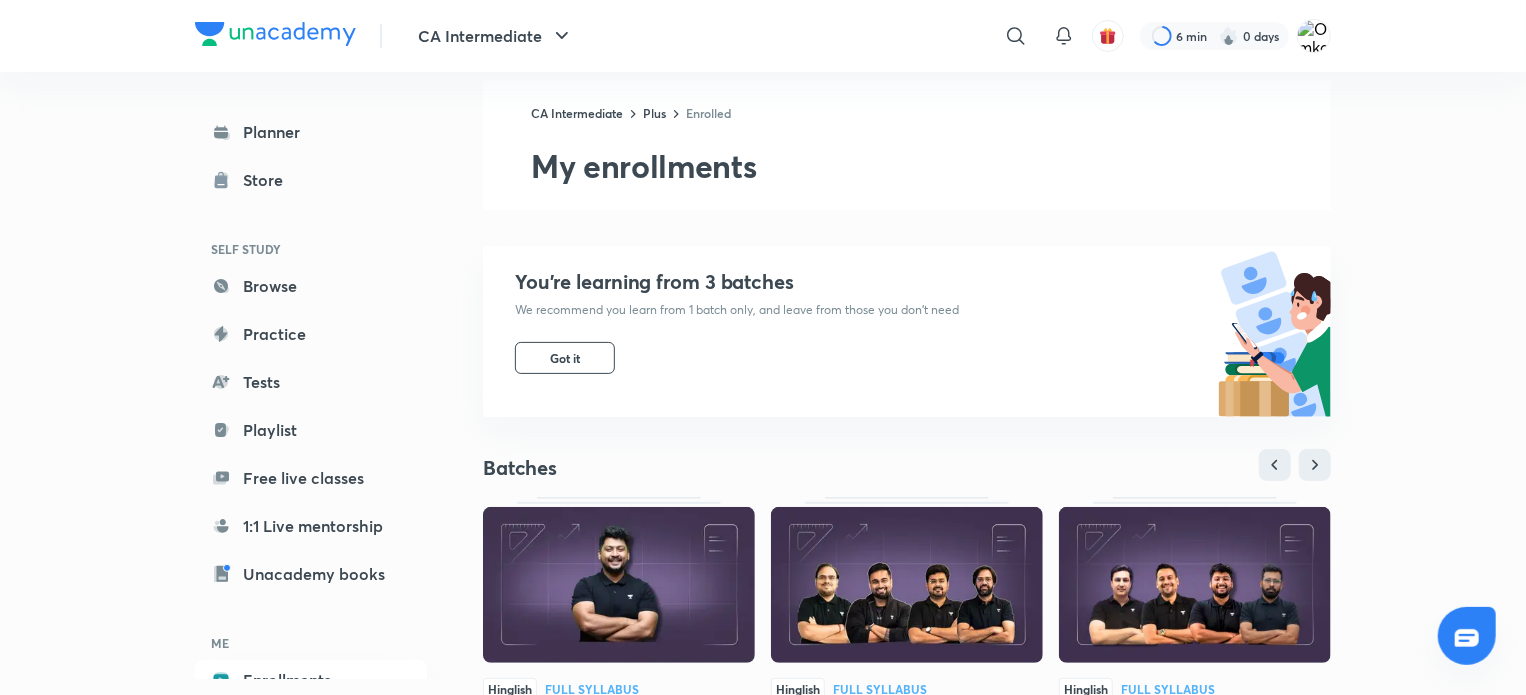 click at bounding box center (619, 585) 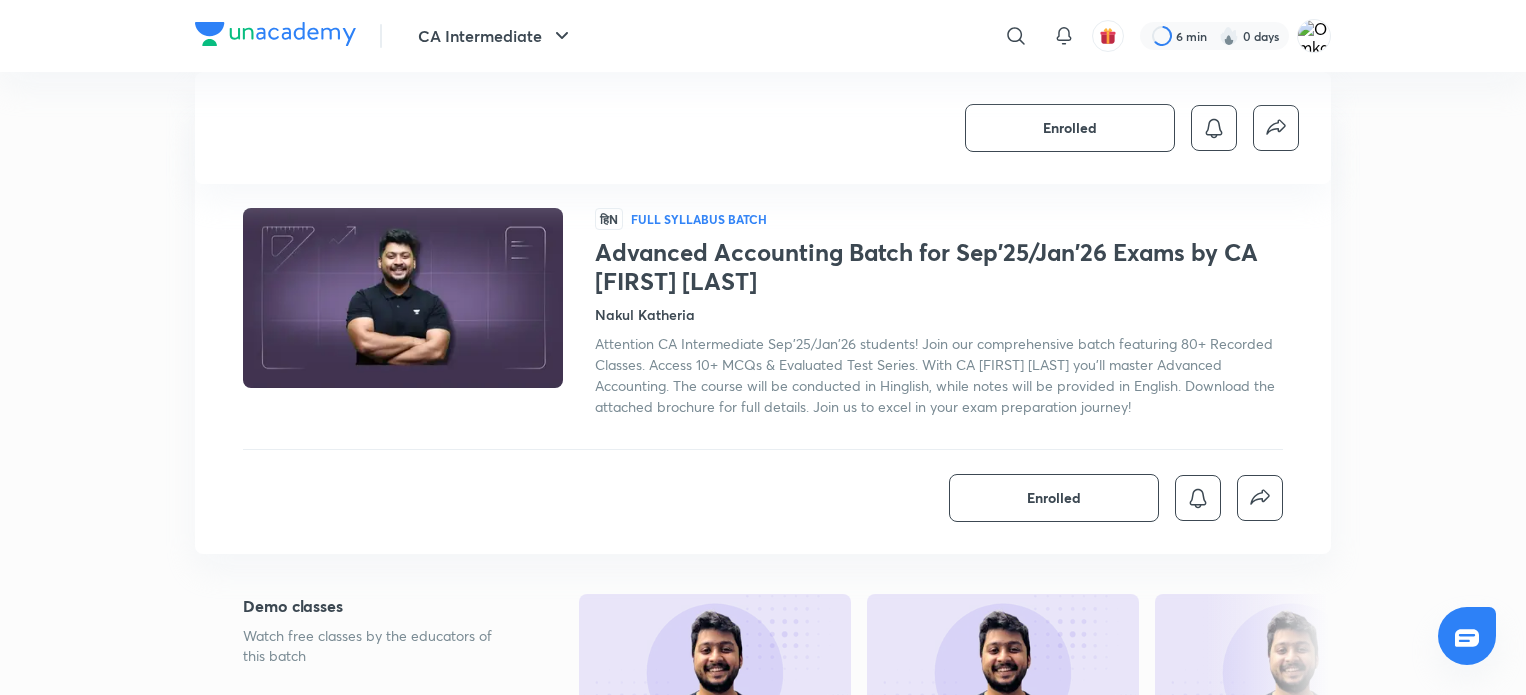 scroll, scrollTop: 850, scrollLeft: 0, axis: vertical 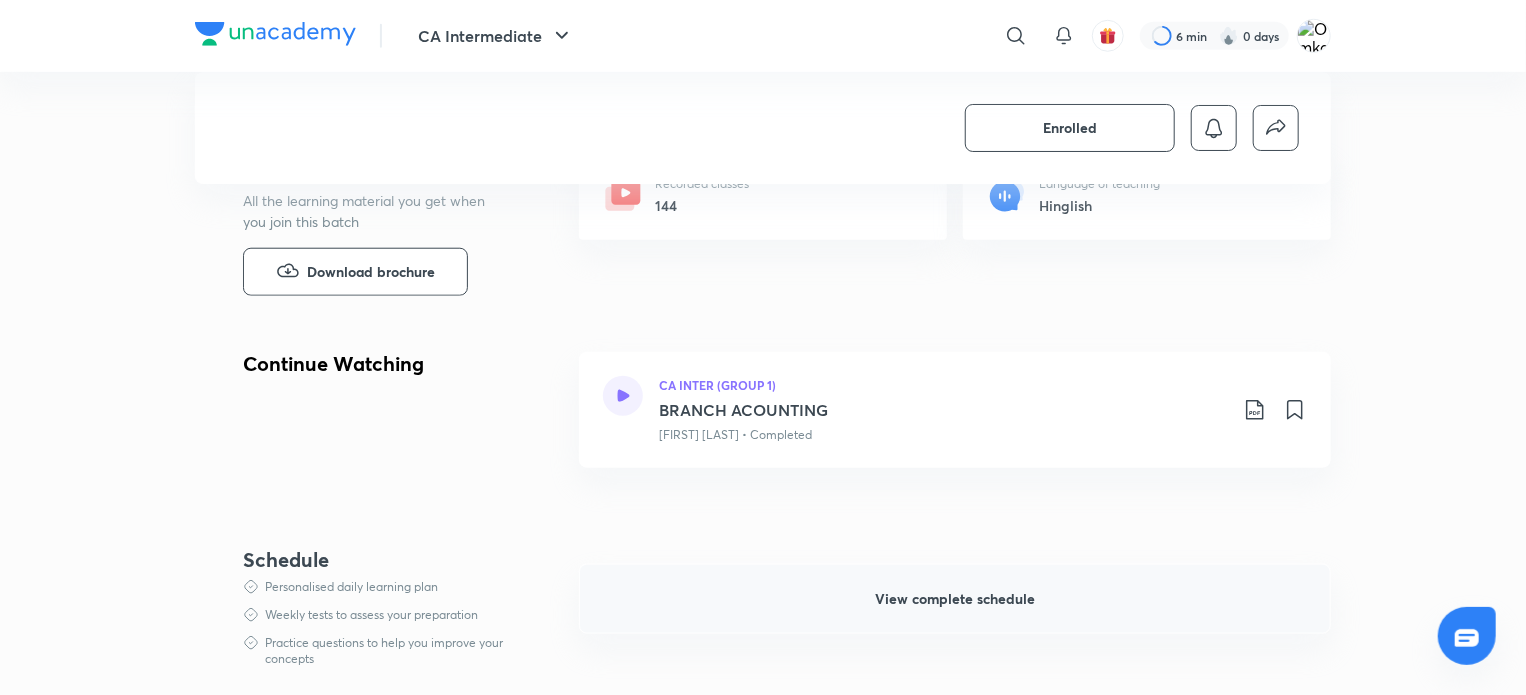 click on "View complete schedule" at bounding box center [955, 599] 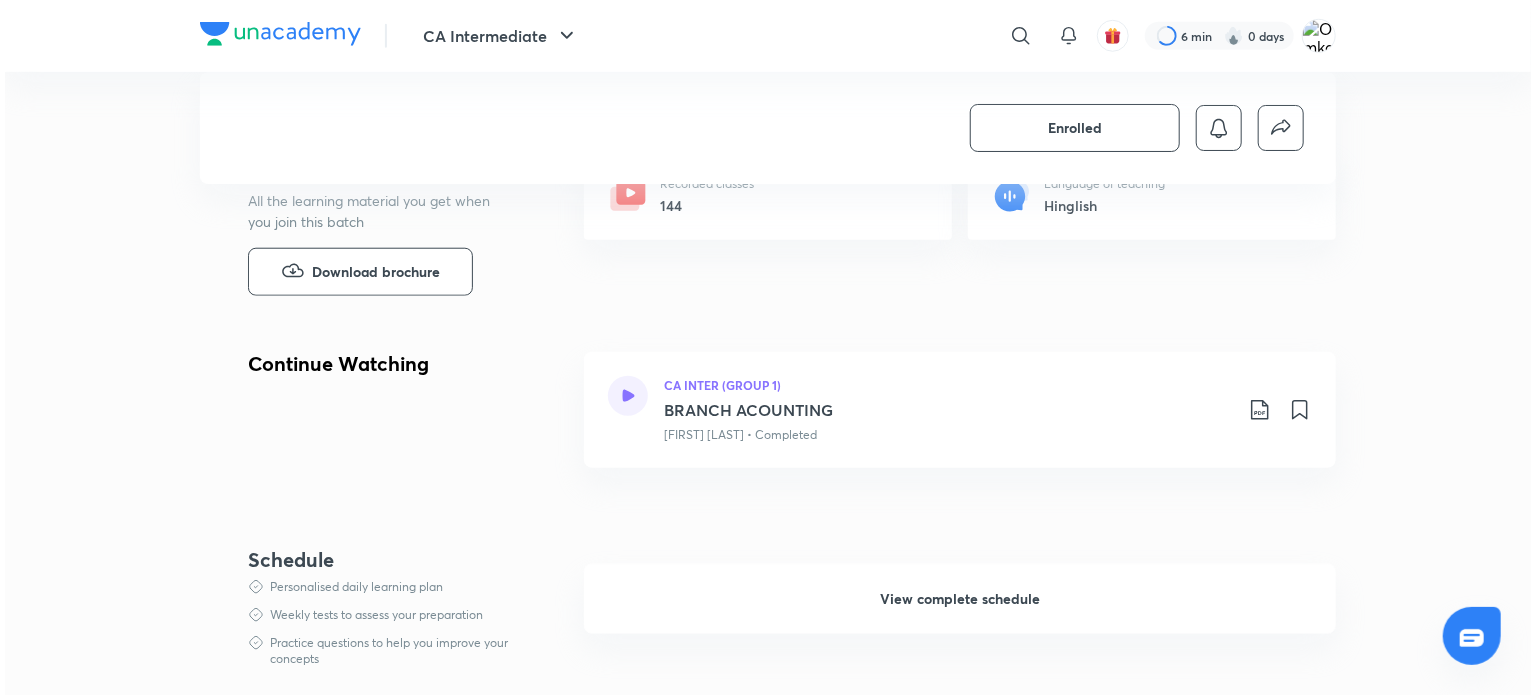 scroll, scrollTop: 0, scrollLeft: 0, axis: both 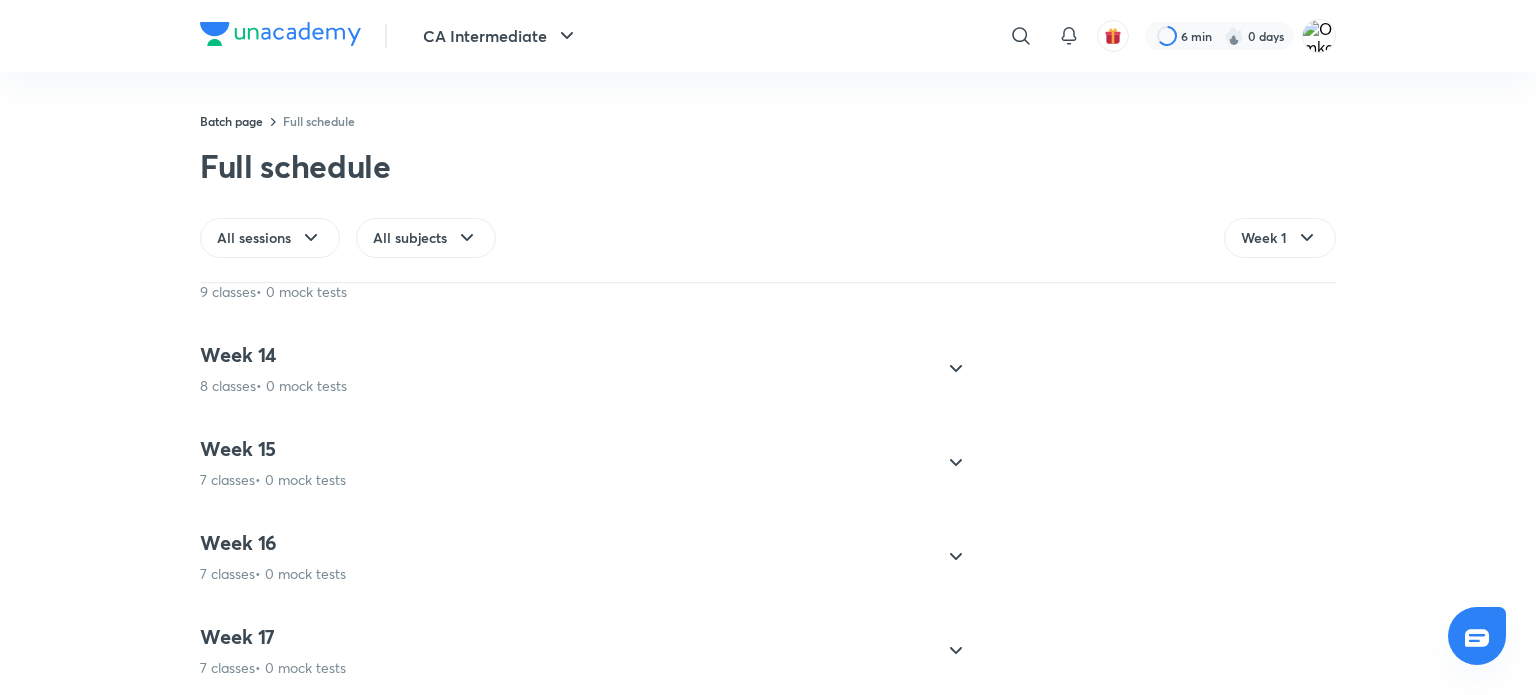 click on "Week 17" at bounding box center [273, 637] 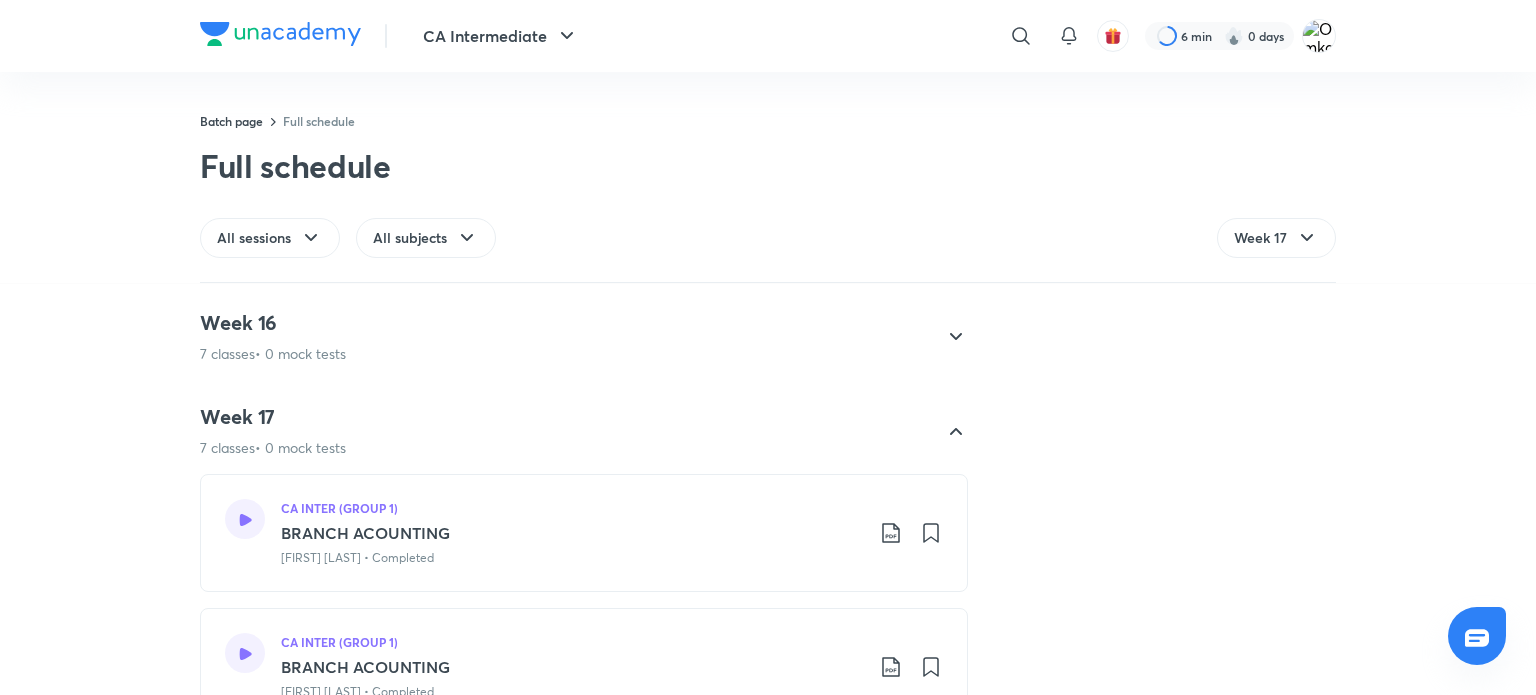 scroll, scrollTop: 1427, scrollLeft: 0, axis: vertical 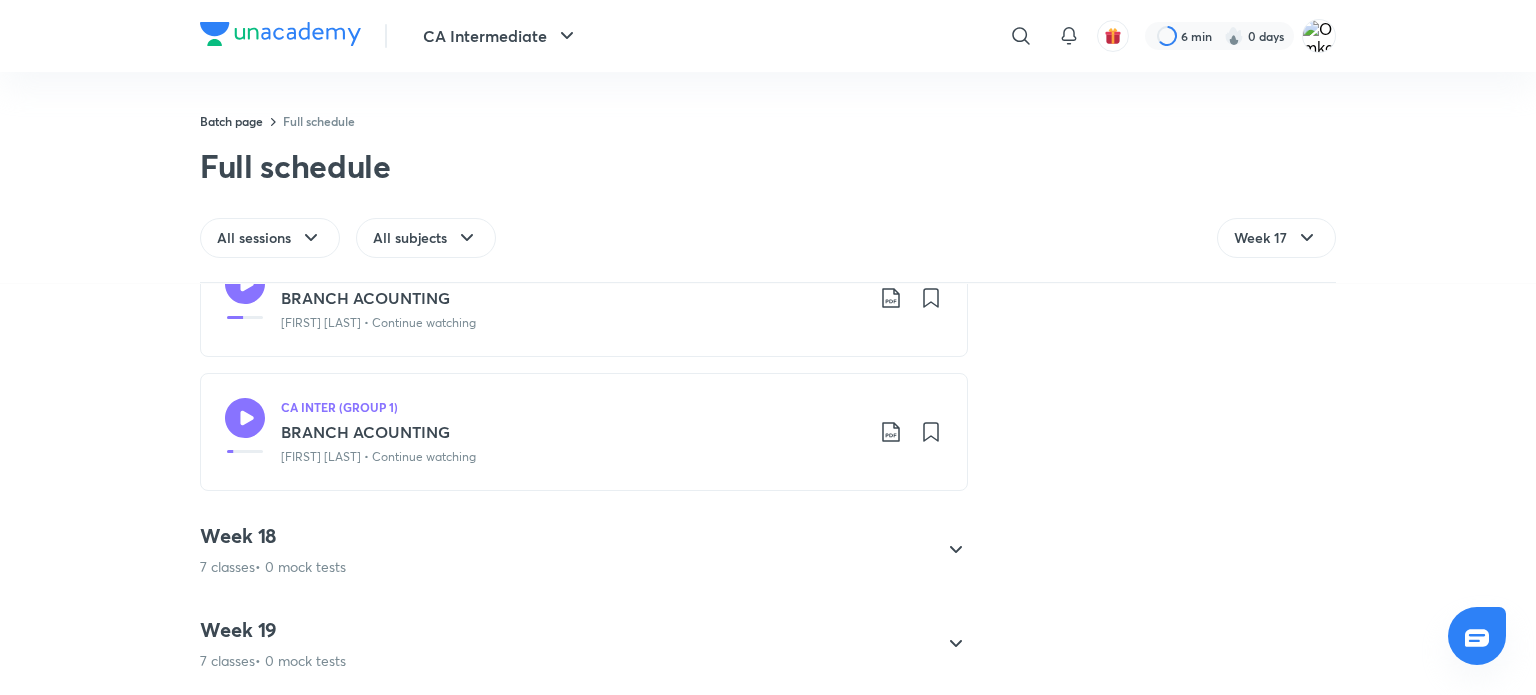 click on "7 classes  •   0 mock tests" at bounding box center [273, 567] 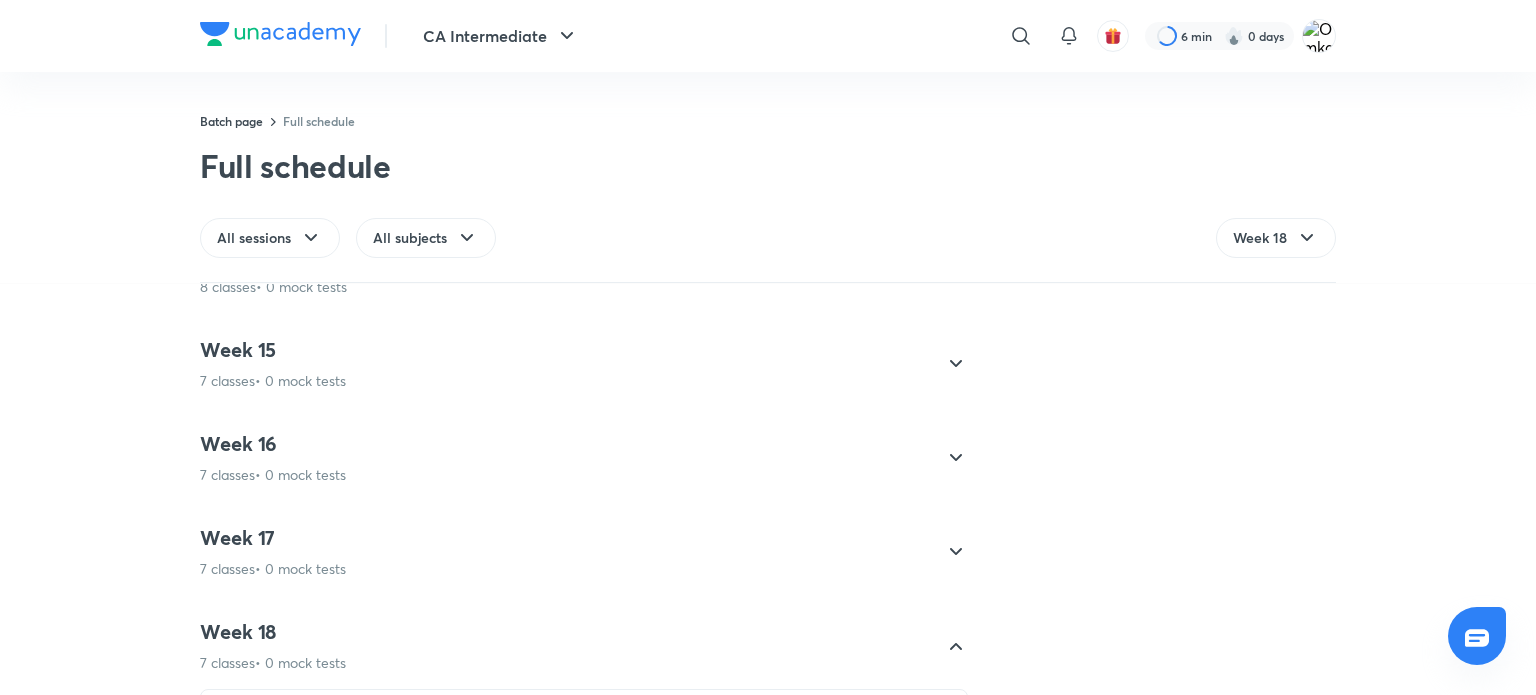 scroll, scrollTop: 1288, scrollLeft: 0, axis: vertical 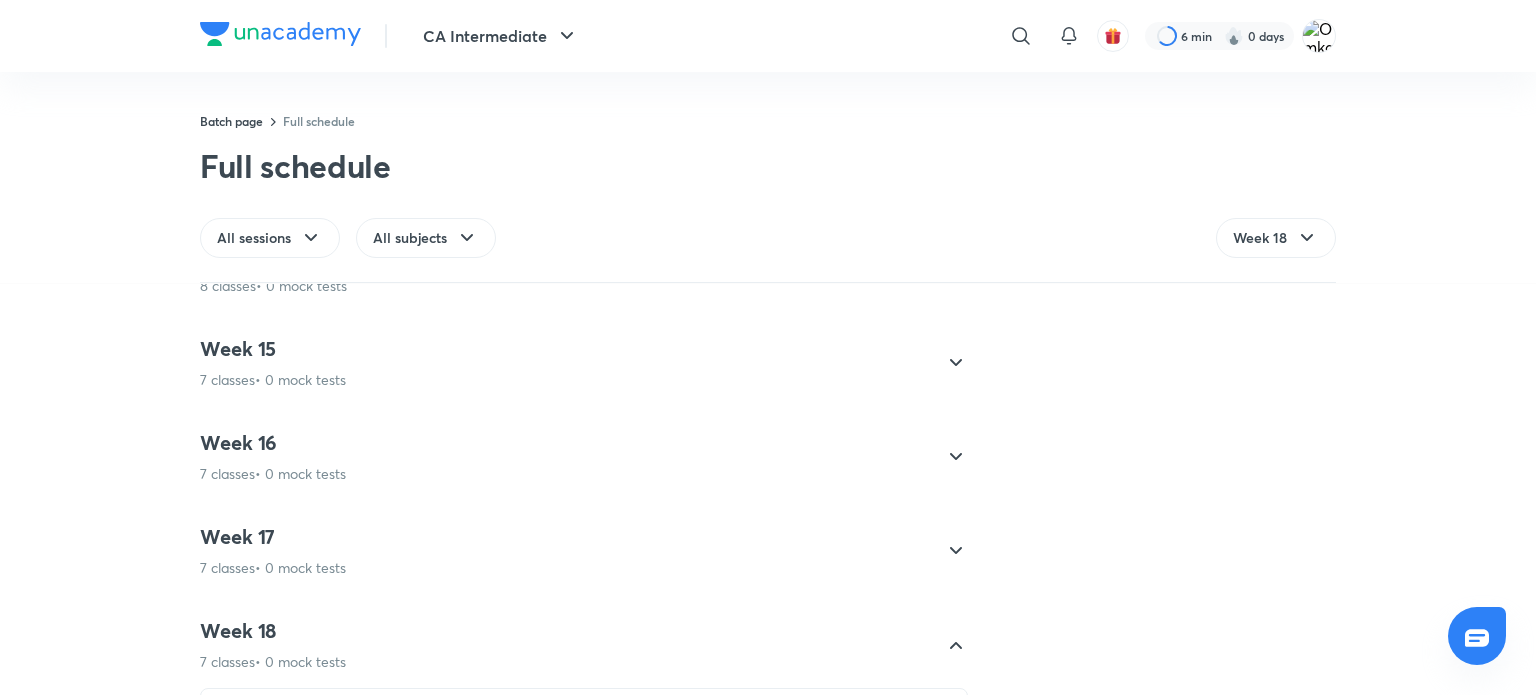 click on "Week 16 7 classes  •   0 mock tests" at bounding box center [273, 457] 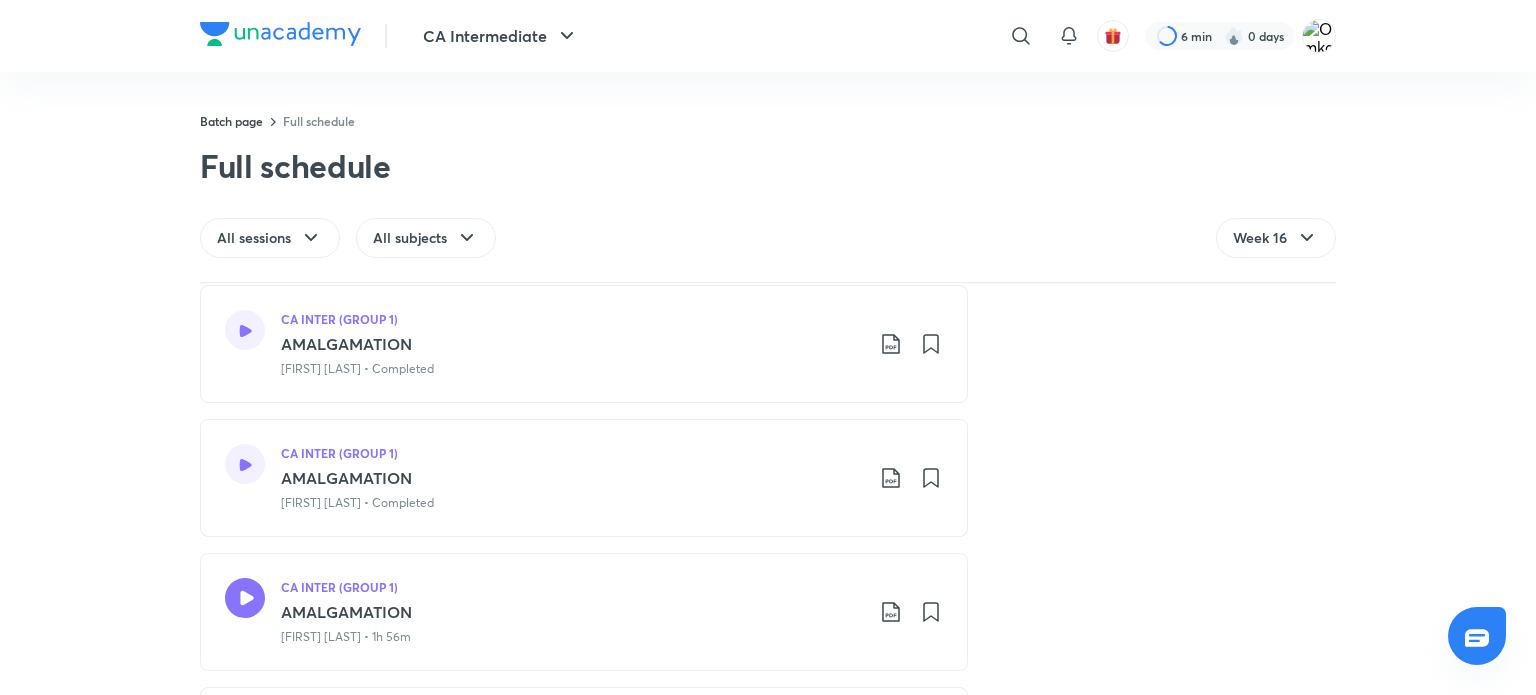 scroll, scrollTop: 1504, scrollLeft: 0, axis: vertical 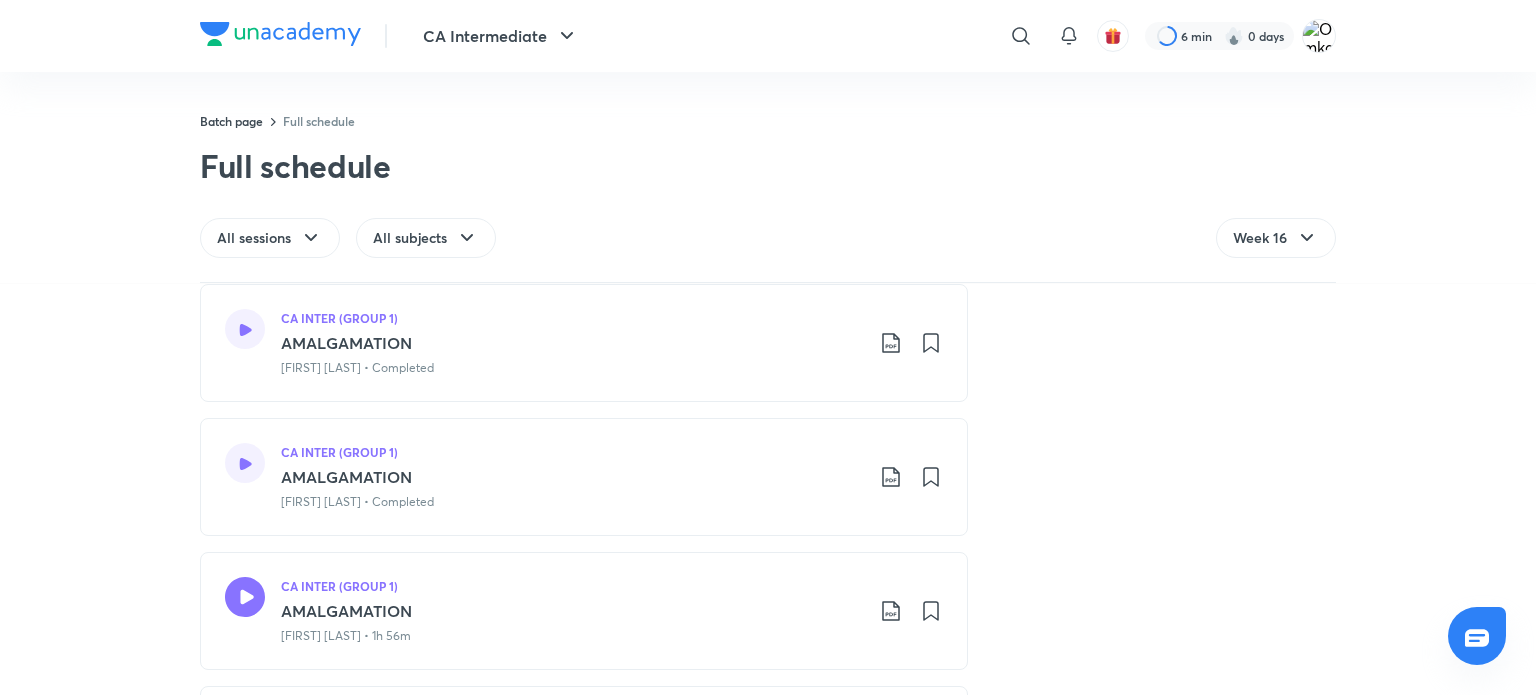 click on "AMALGAMATION" at bounding box center (572, 343) 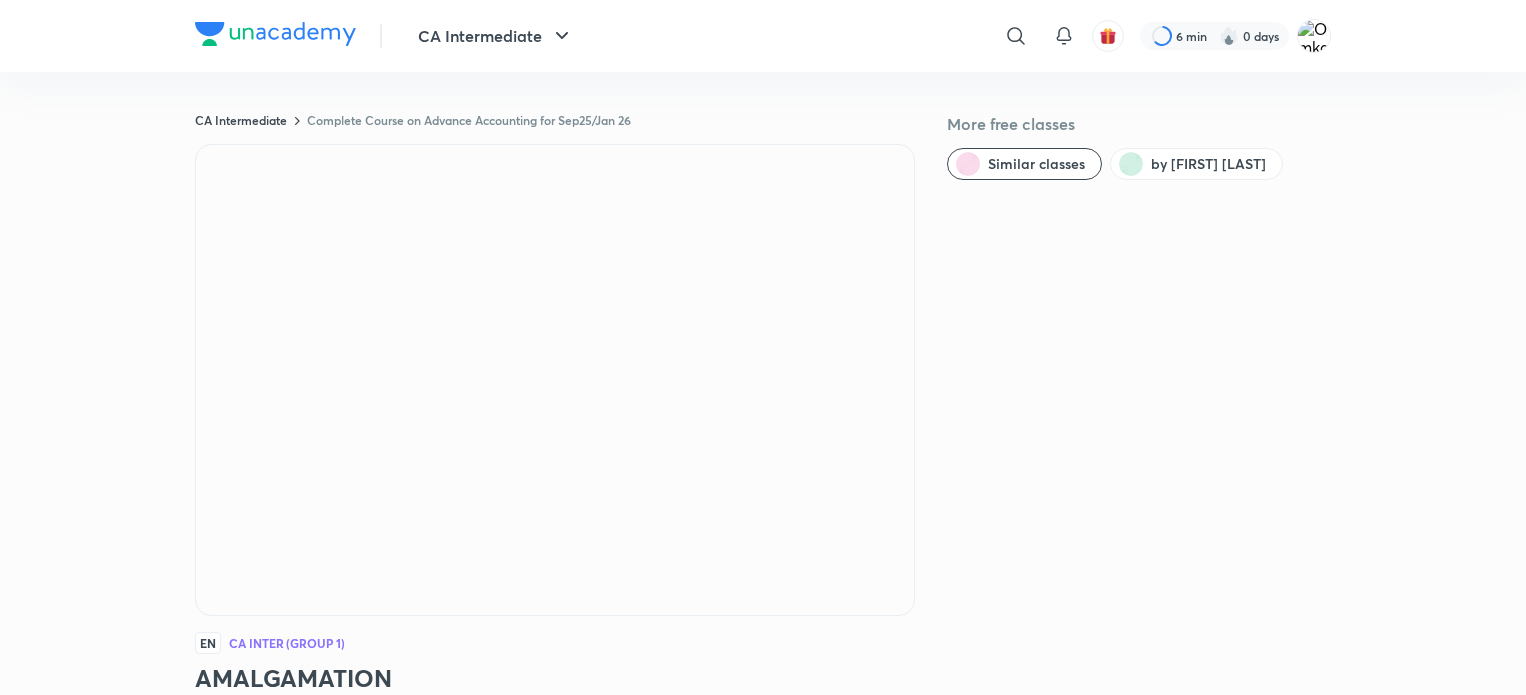 scroll, scrollTop: 0, scrollLeft: 0, axis: both 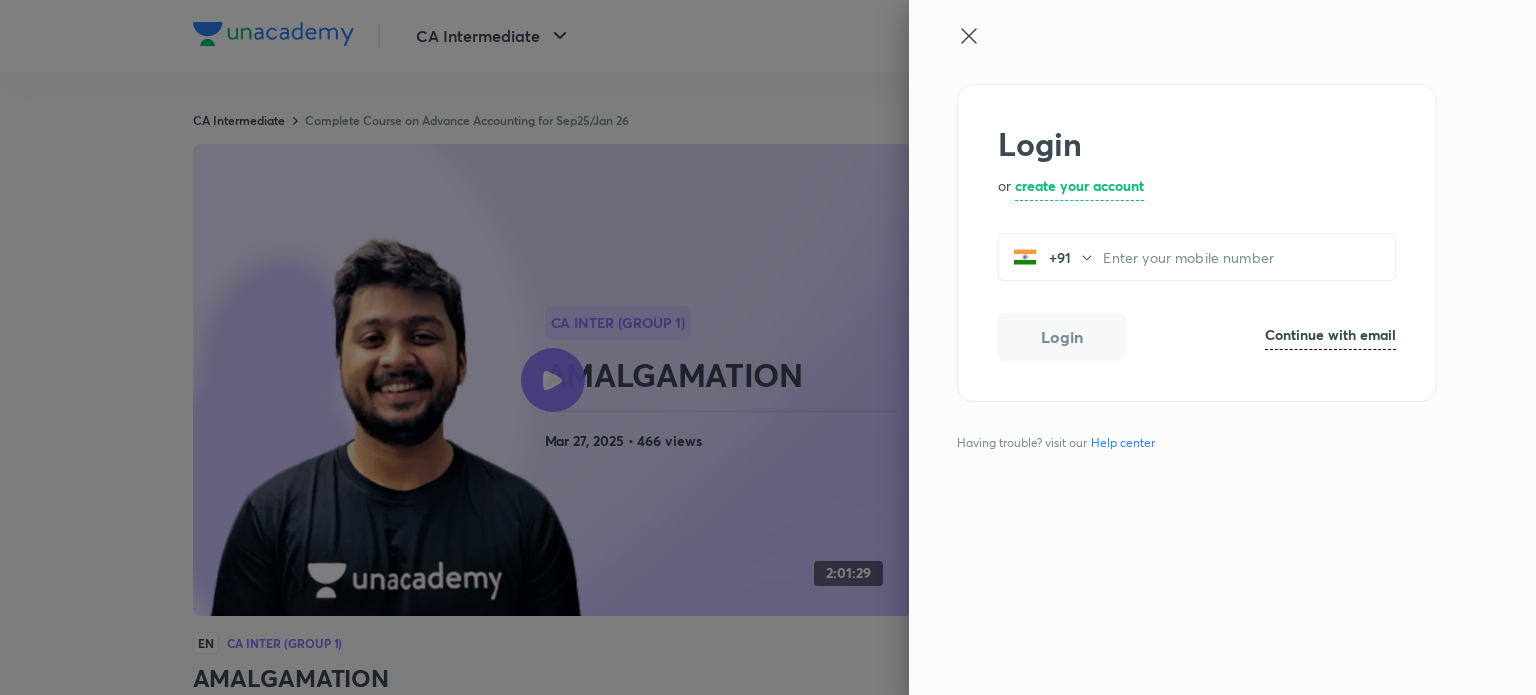 click 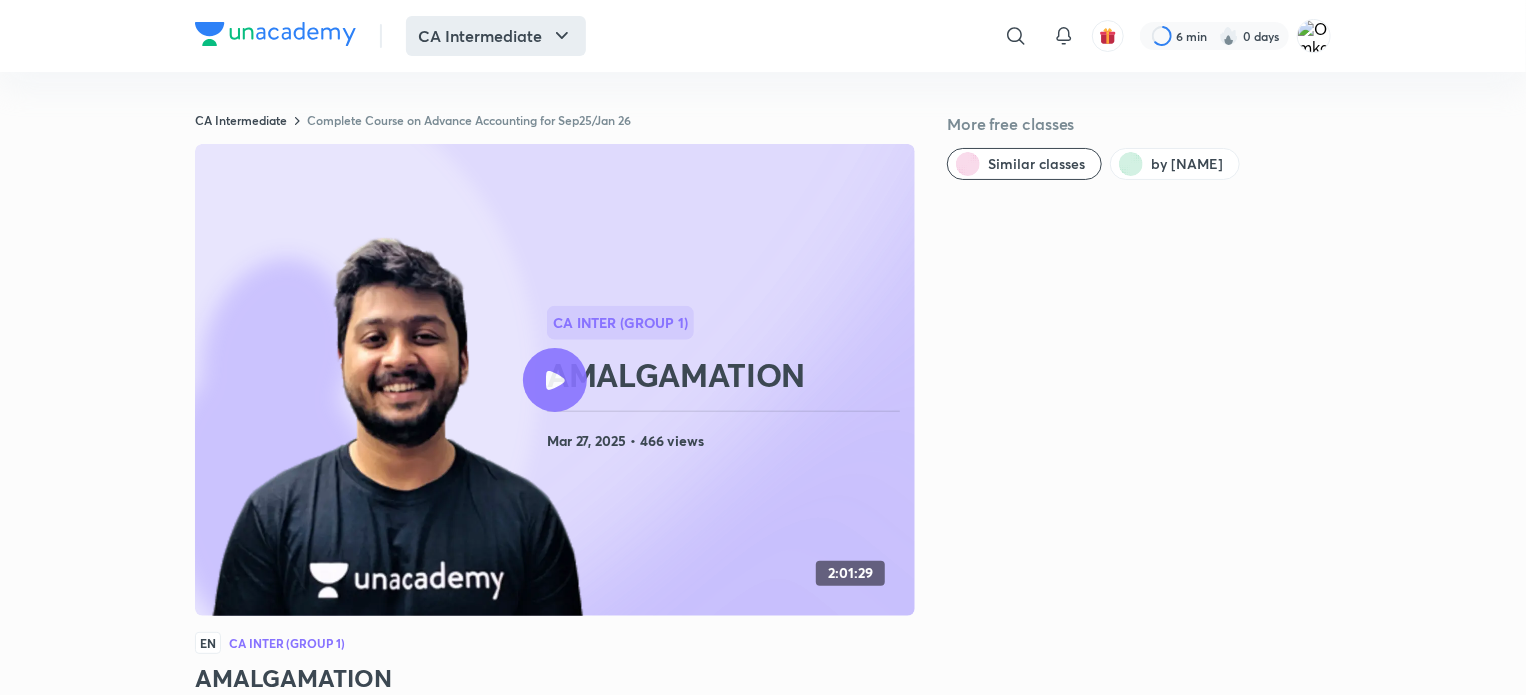 click on "CA Intermediate" at bounding box center (496, 36) 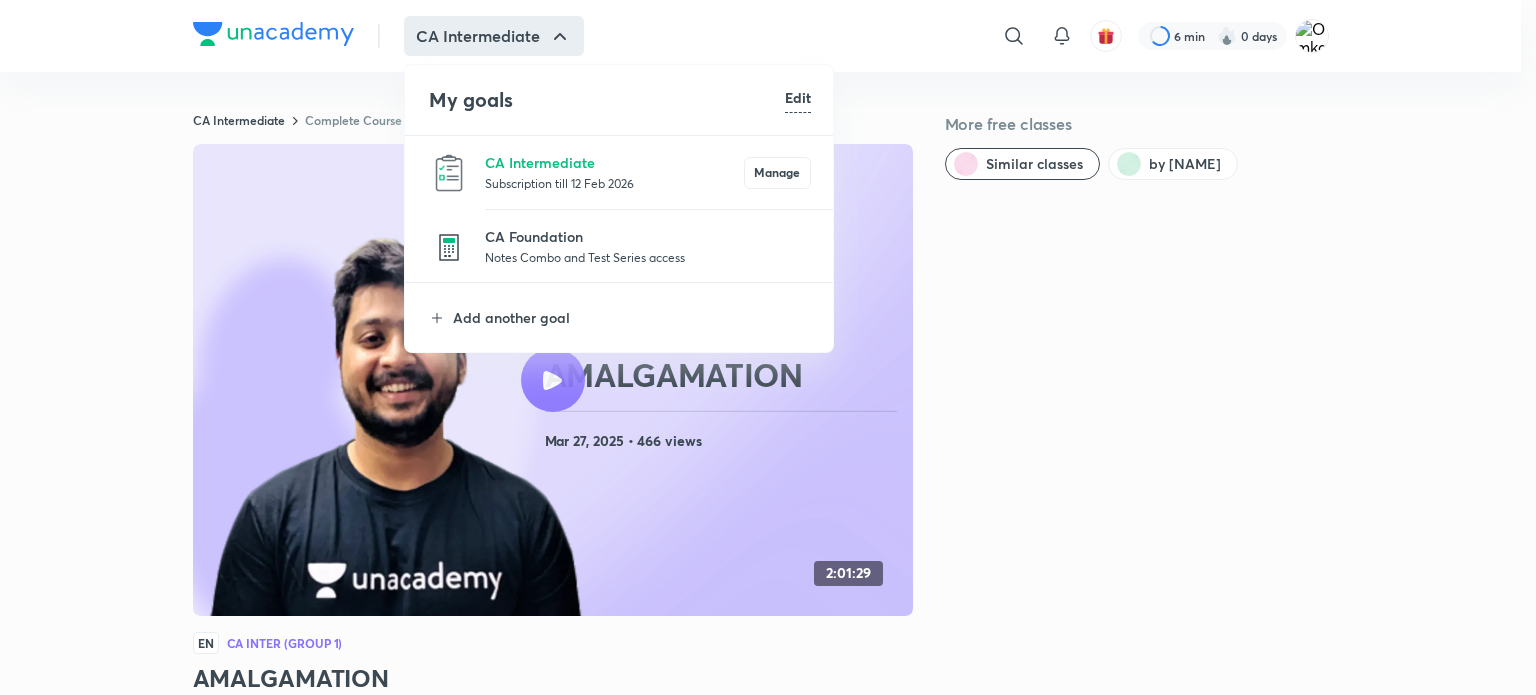 click on "CA Intermediate Subscription till 12 Feb 2026 Manage" at bounding box center (620, 172) 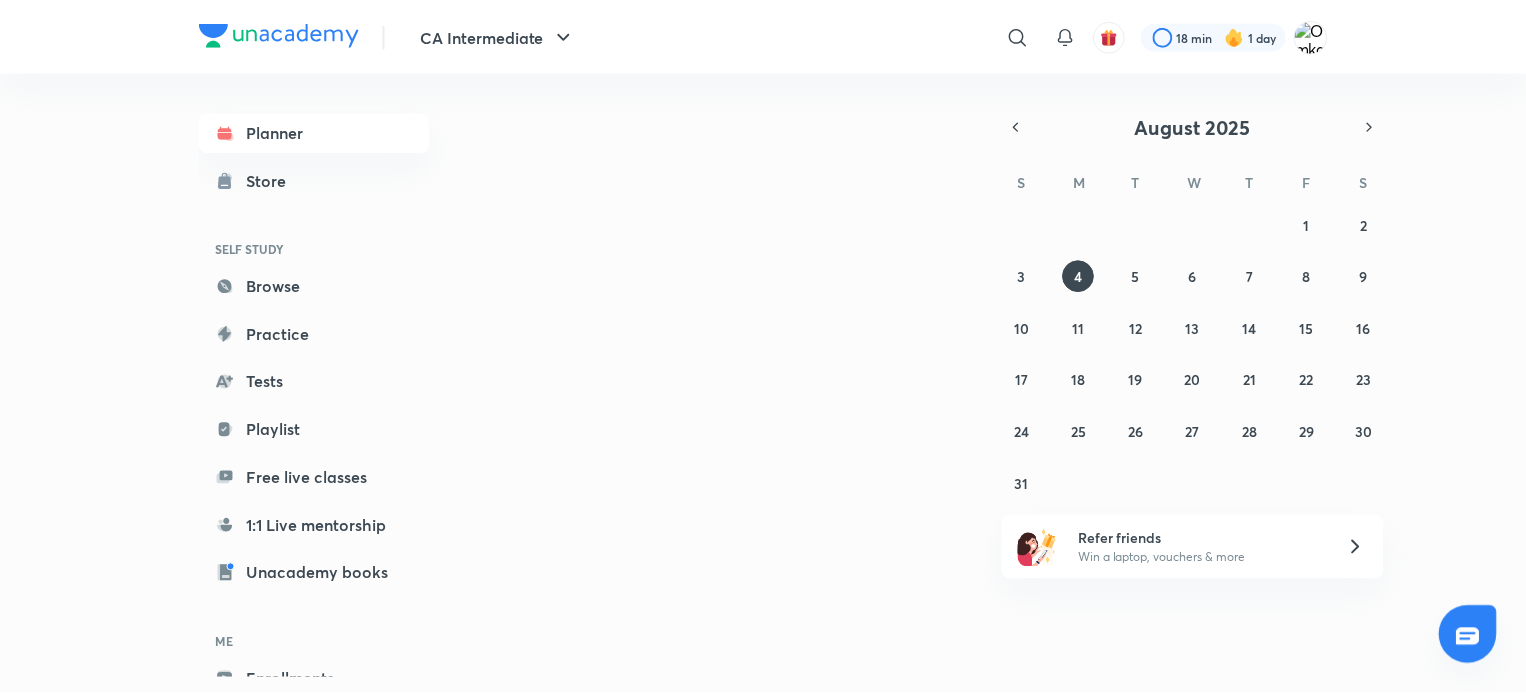 scroll, scrollTop: 108, scrollLeft: 0, axis: vertical 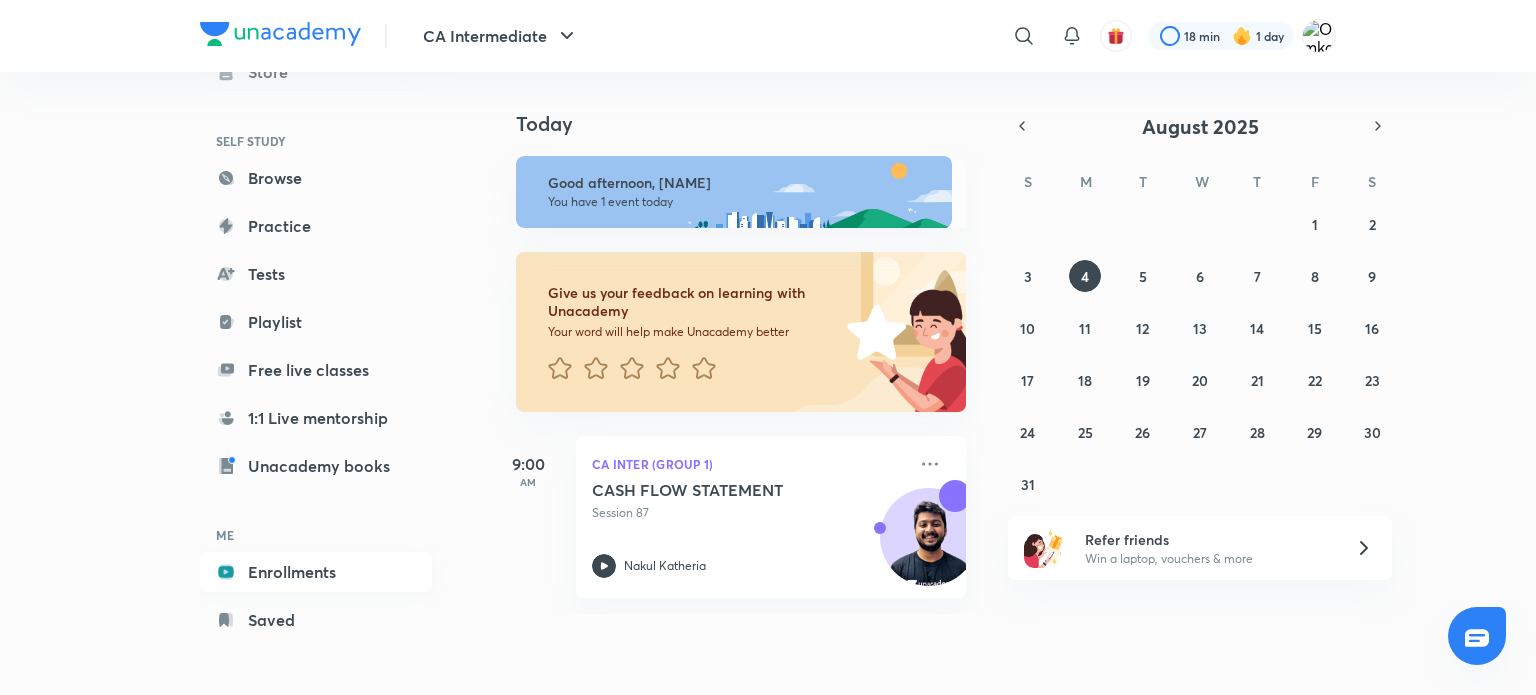 click on "Enrollments" at bounding box center [316, 572] 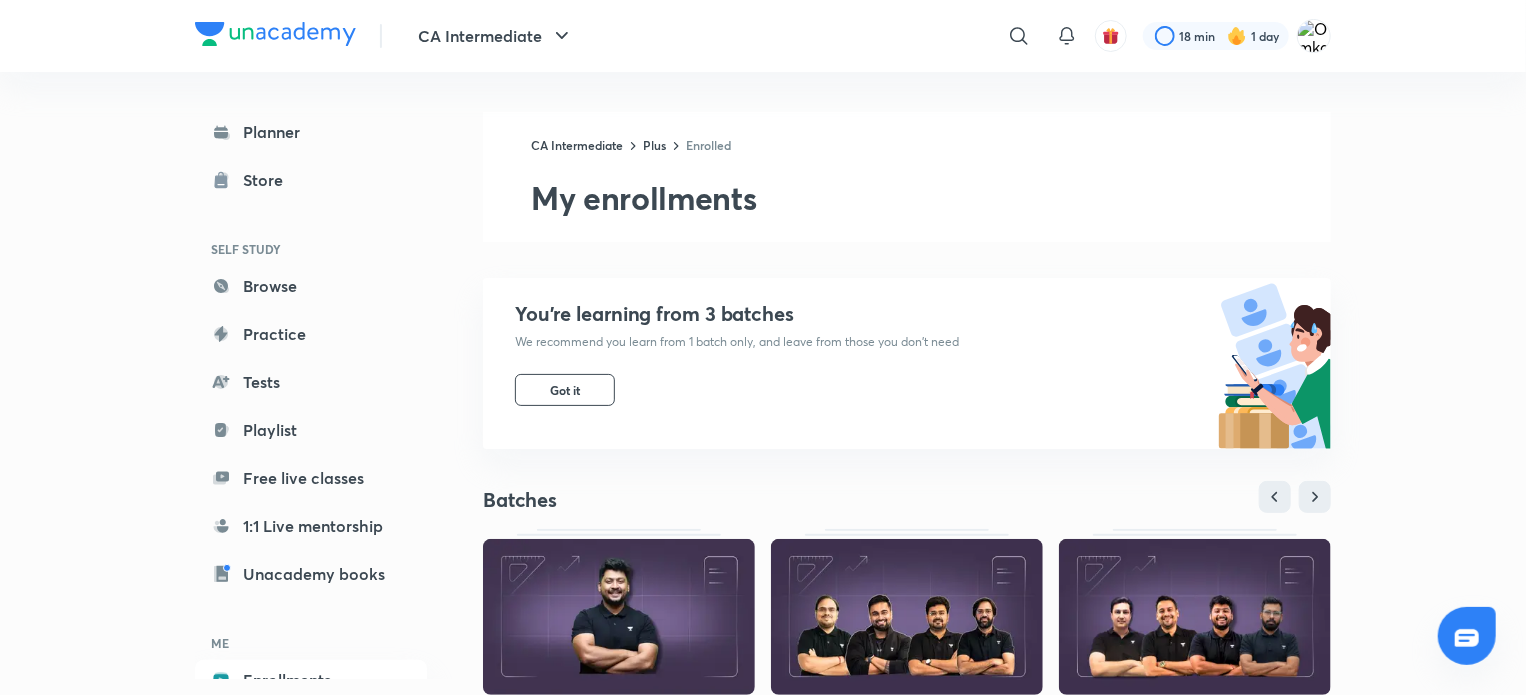 click at bounding box center [619, 617] 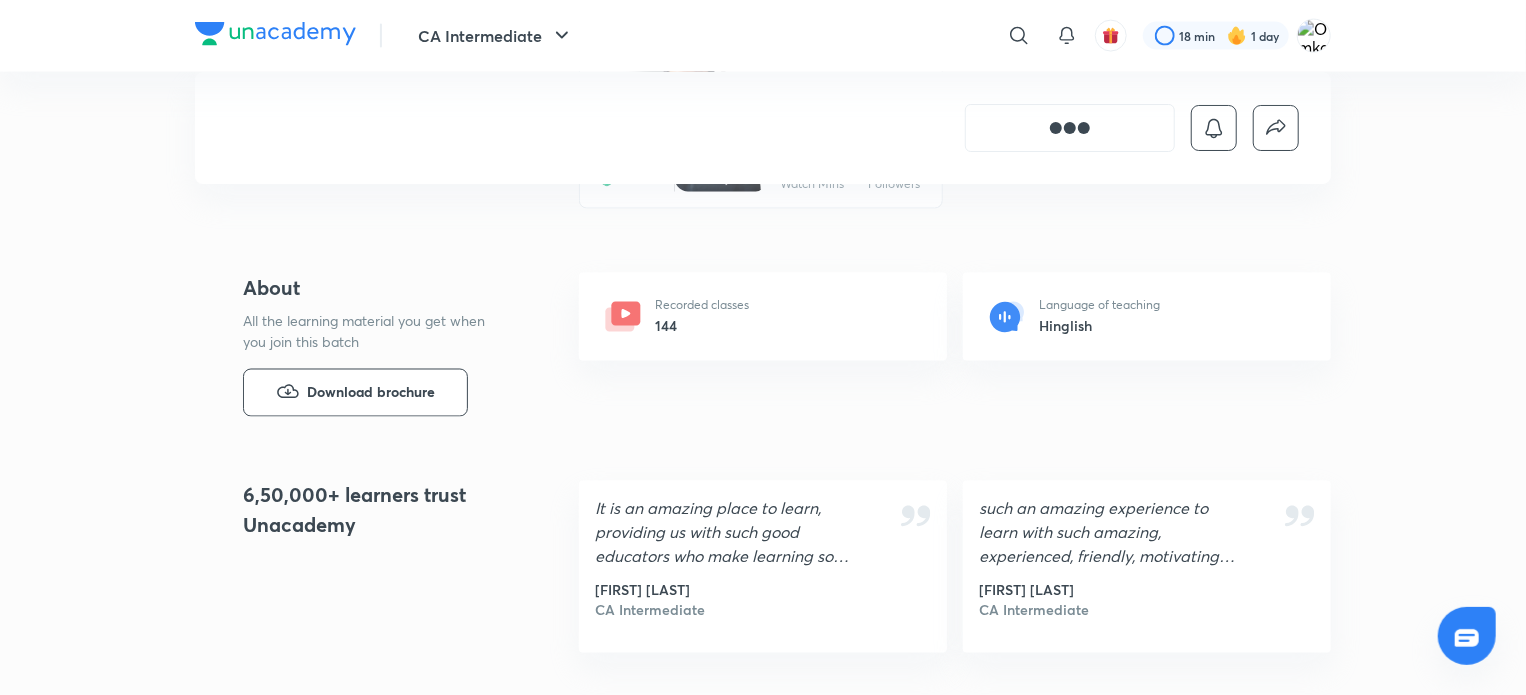 scroll, scrollTop: 0, scrollLeft: 0, axis: both 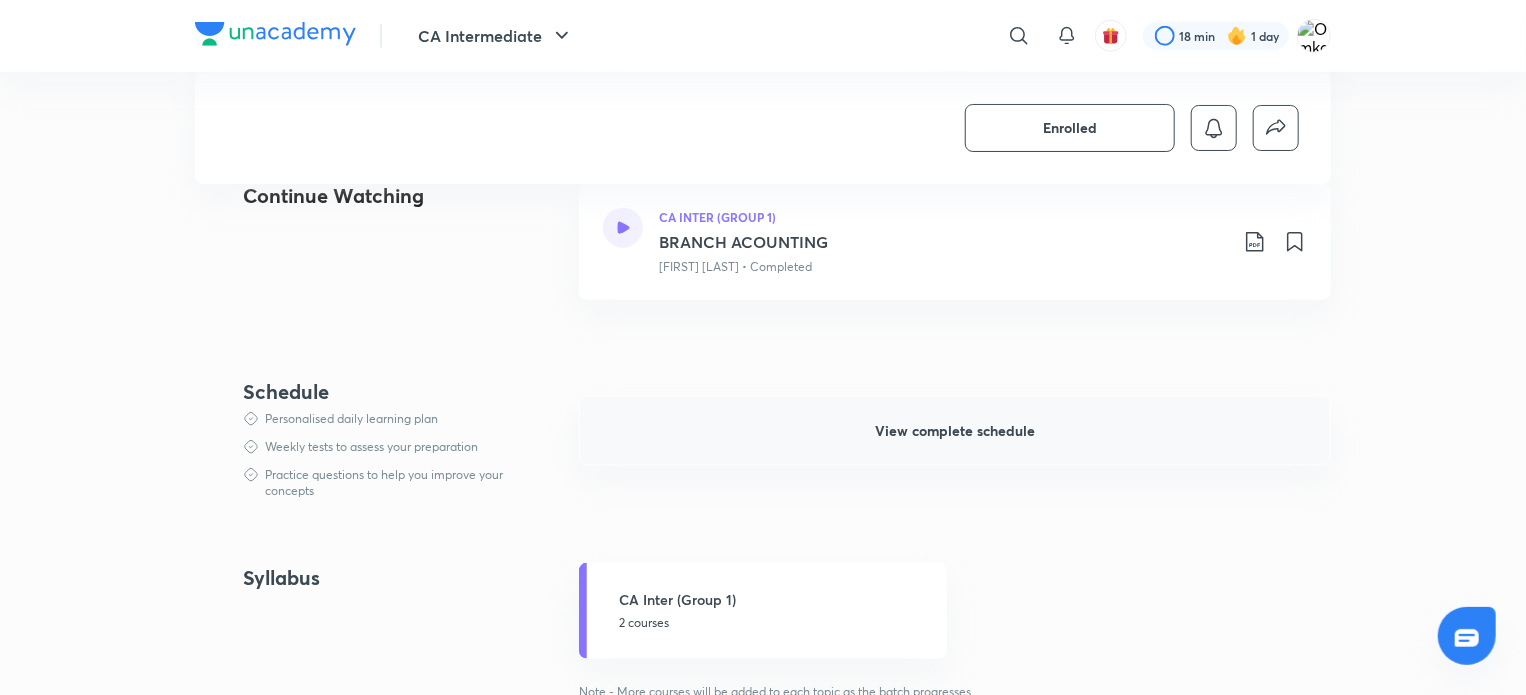 click on "View complete schedule" at bounding box center [955, 431] 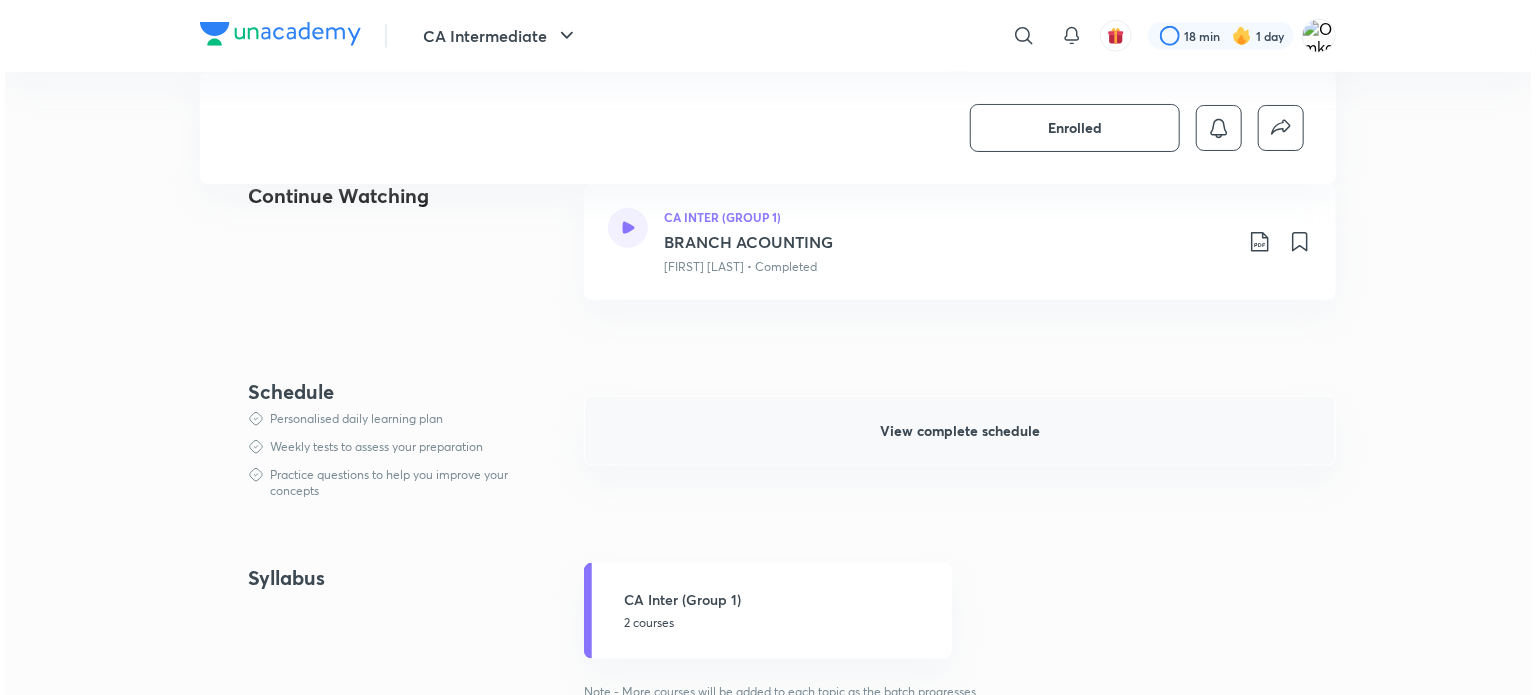 scroll, scrollTop: 0, scrollLeft: 0, axis: both 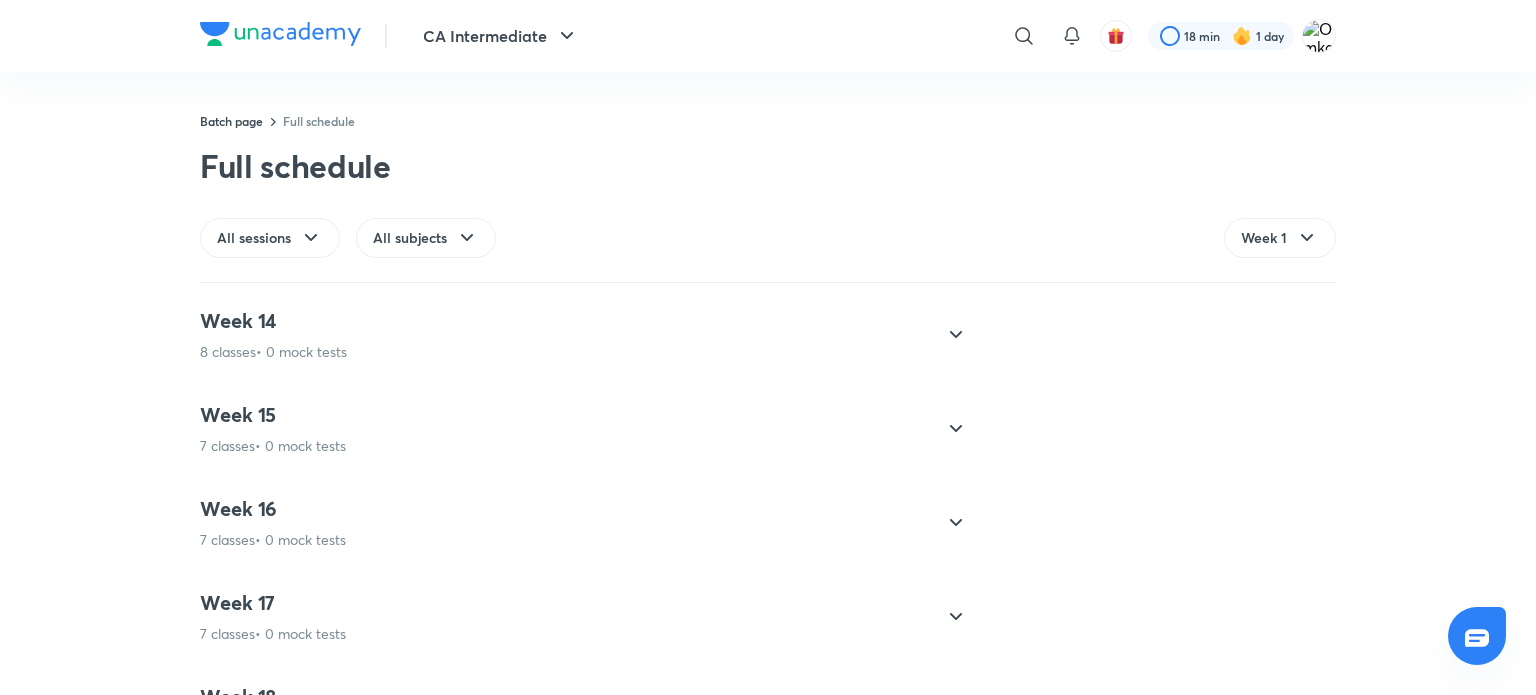 click on "Week 16 7 classes  •   0 mock tests" at bounding box center [566, 523] 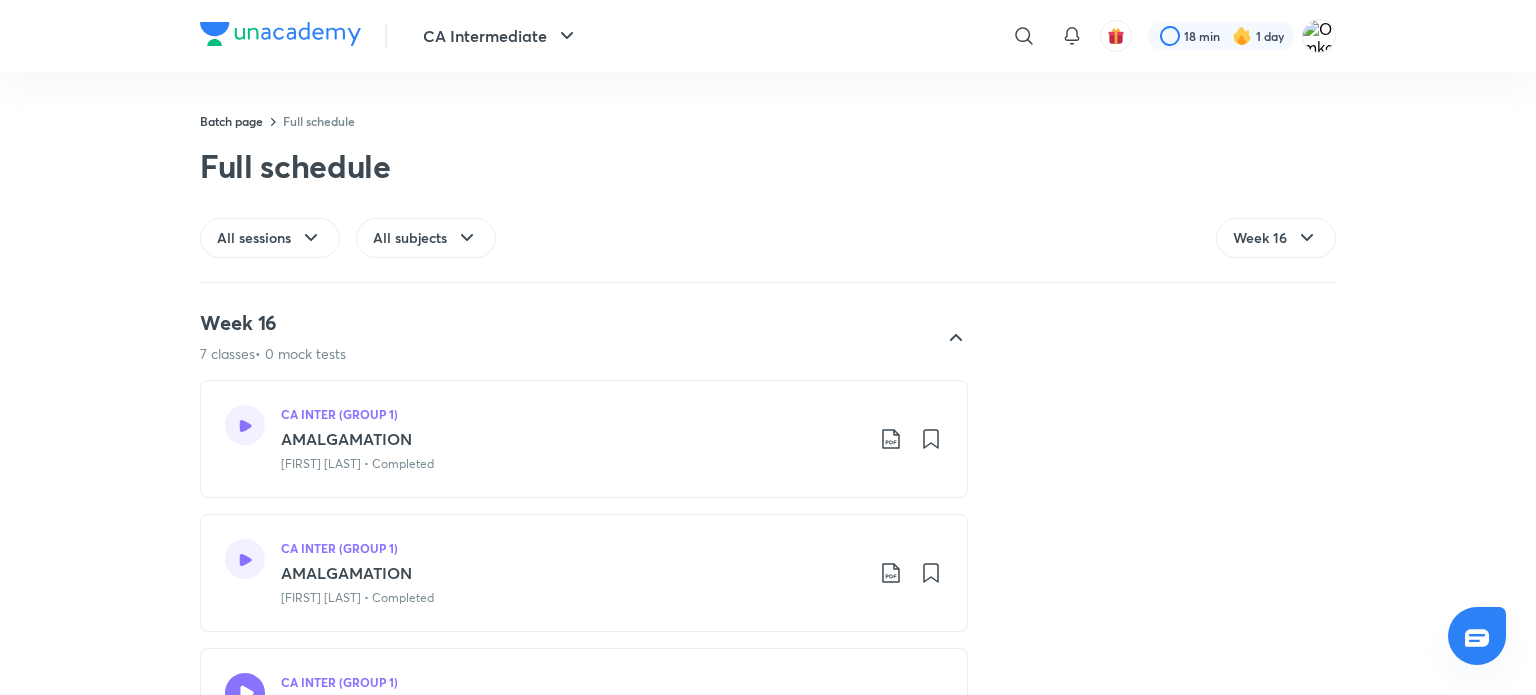 scroll, scrollTop: 1605, scrollLeft: 0, axis: vertical 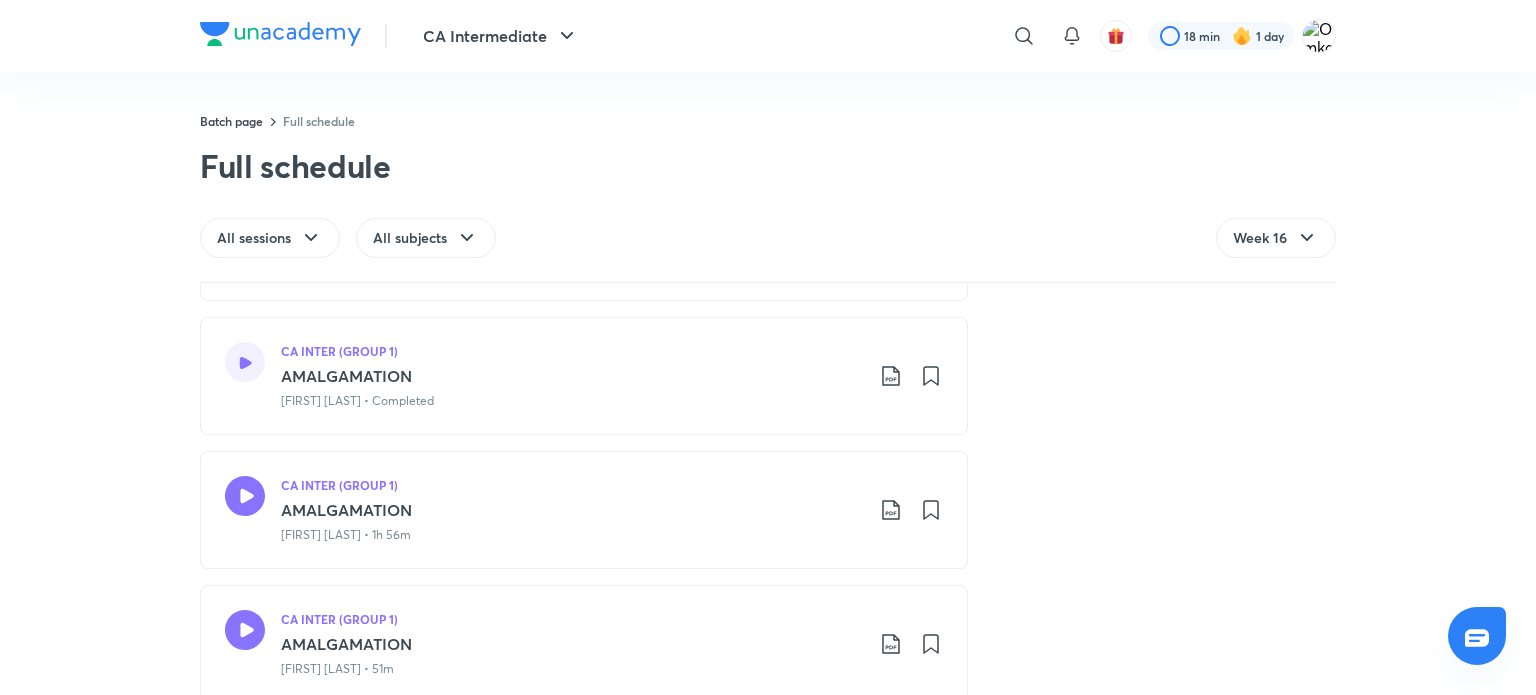 click 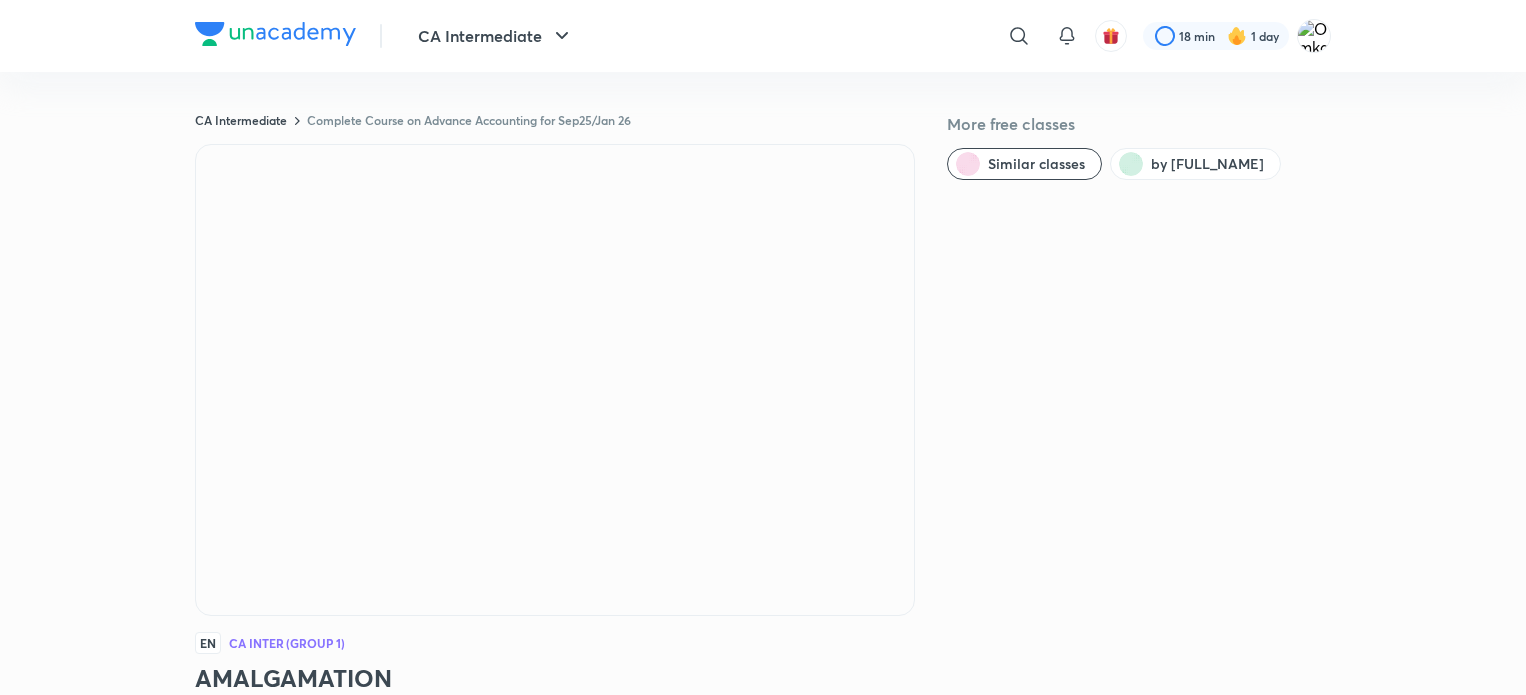 scroll, scrollTop: 0, scrollLeft: 0, axis: both 